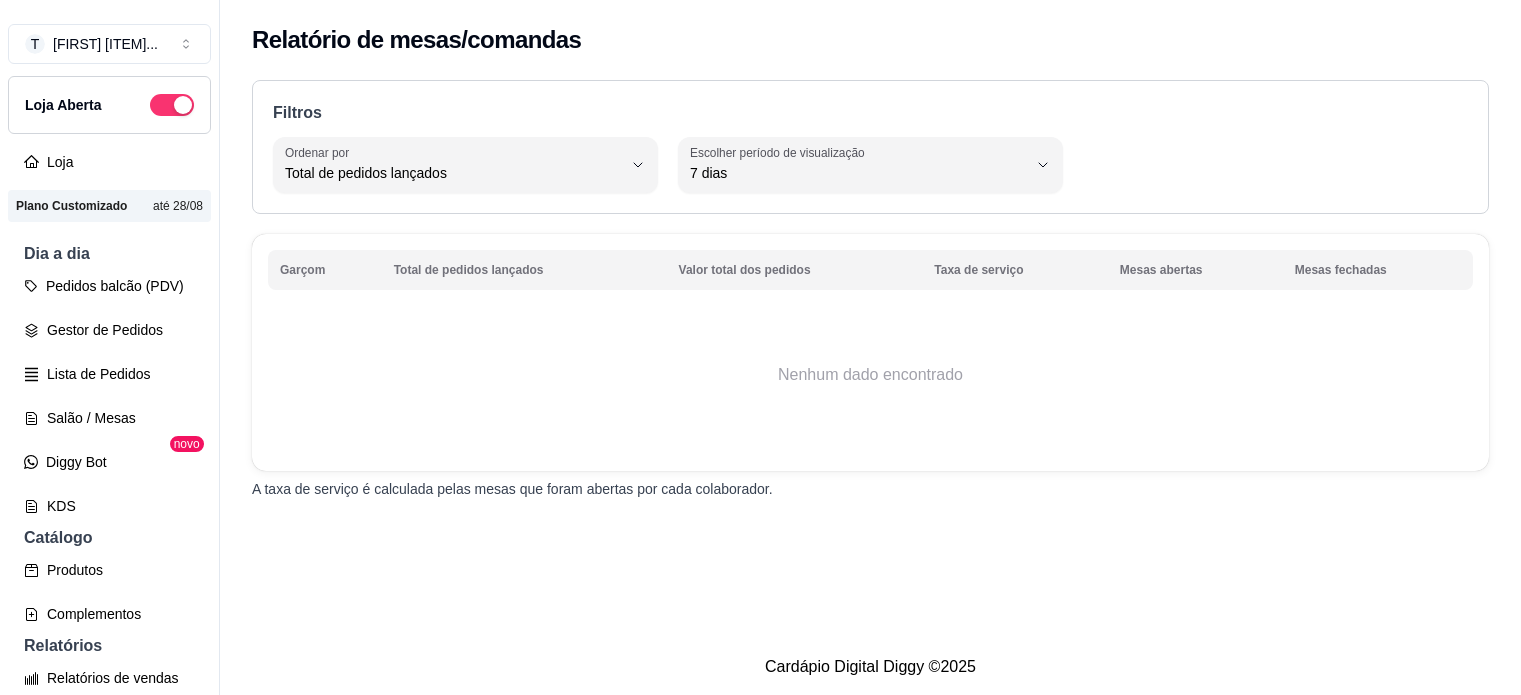 select on "TOTAL_OF_ORDERS" 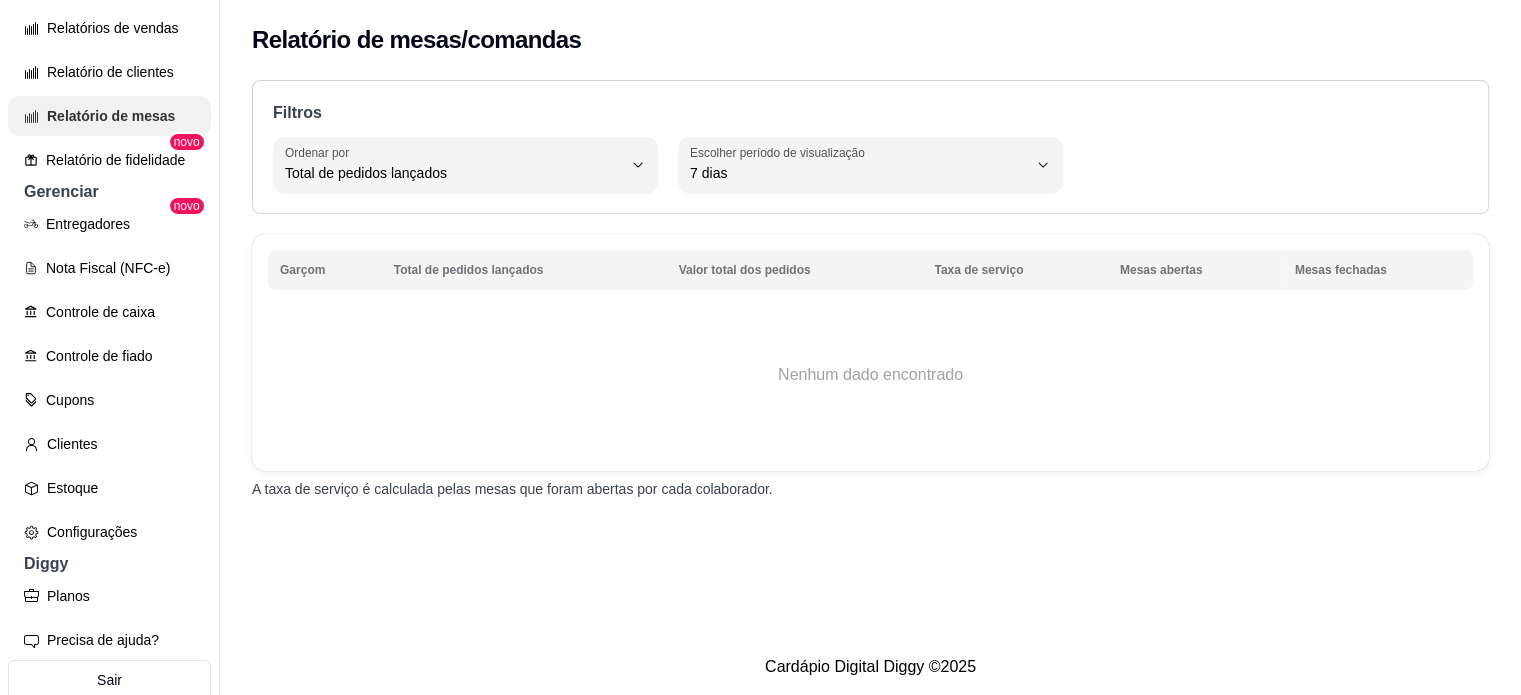 scroll, scrollTop: 618, scrollLeft: 0, axis: vertical 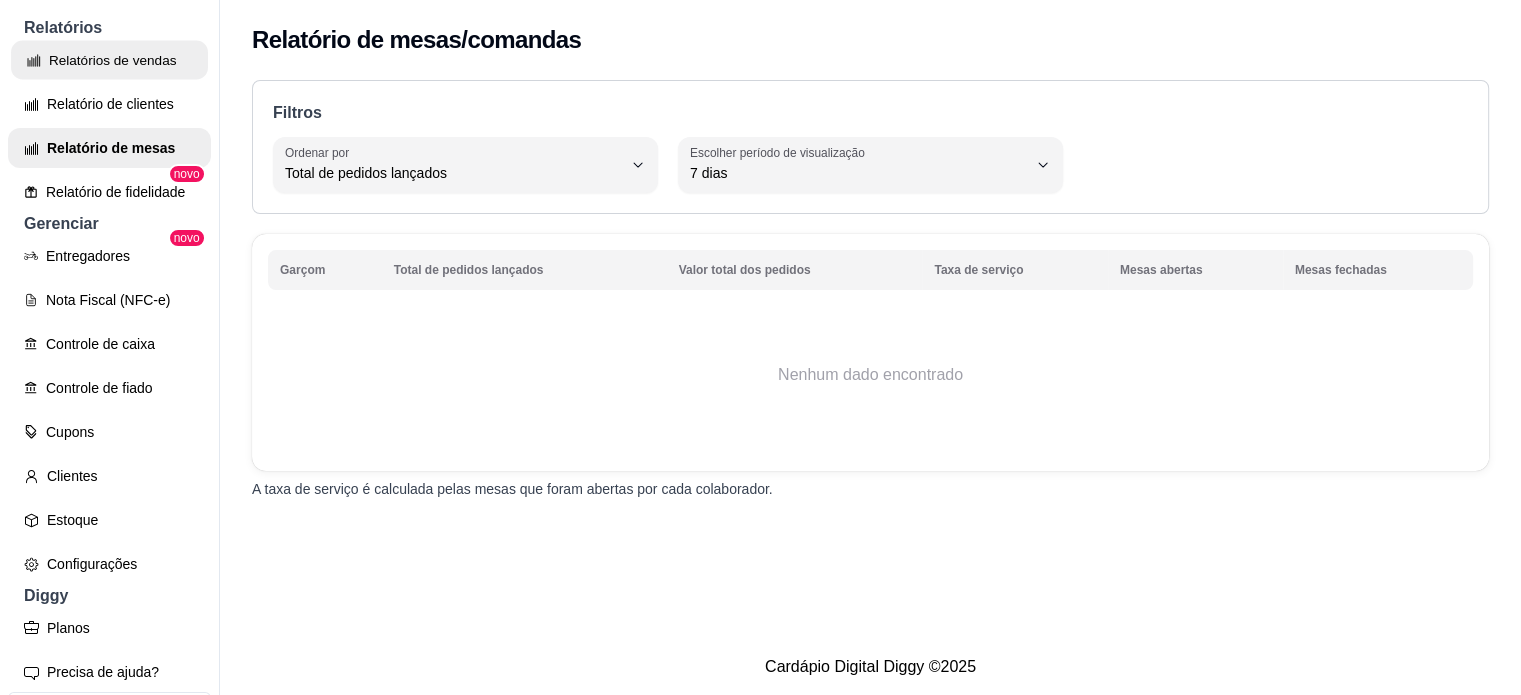 click on "Relatórios de vendas" at bounding box center [109, 60] 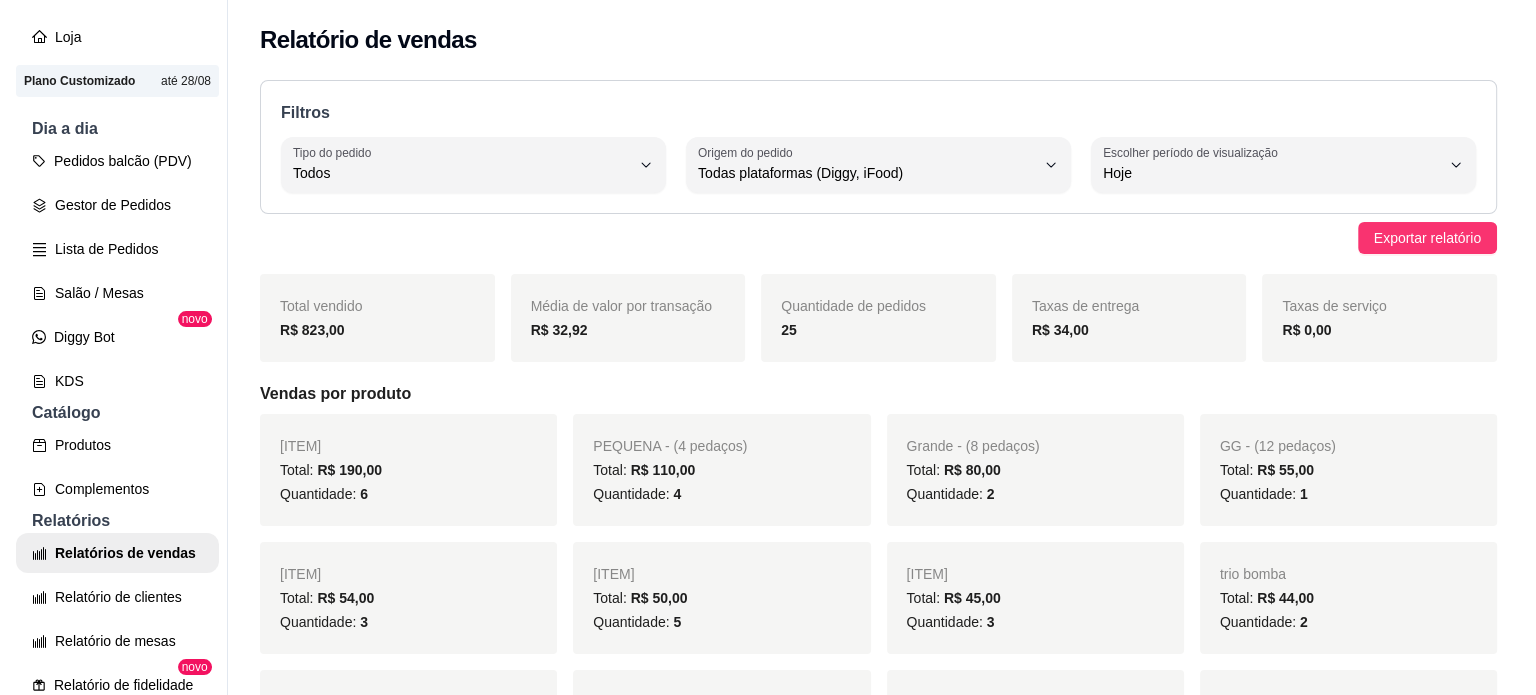 scroll, scrollTop: 0, scrollLeft: 0, axis: both 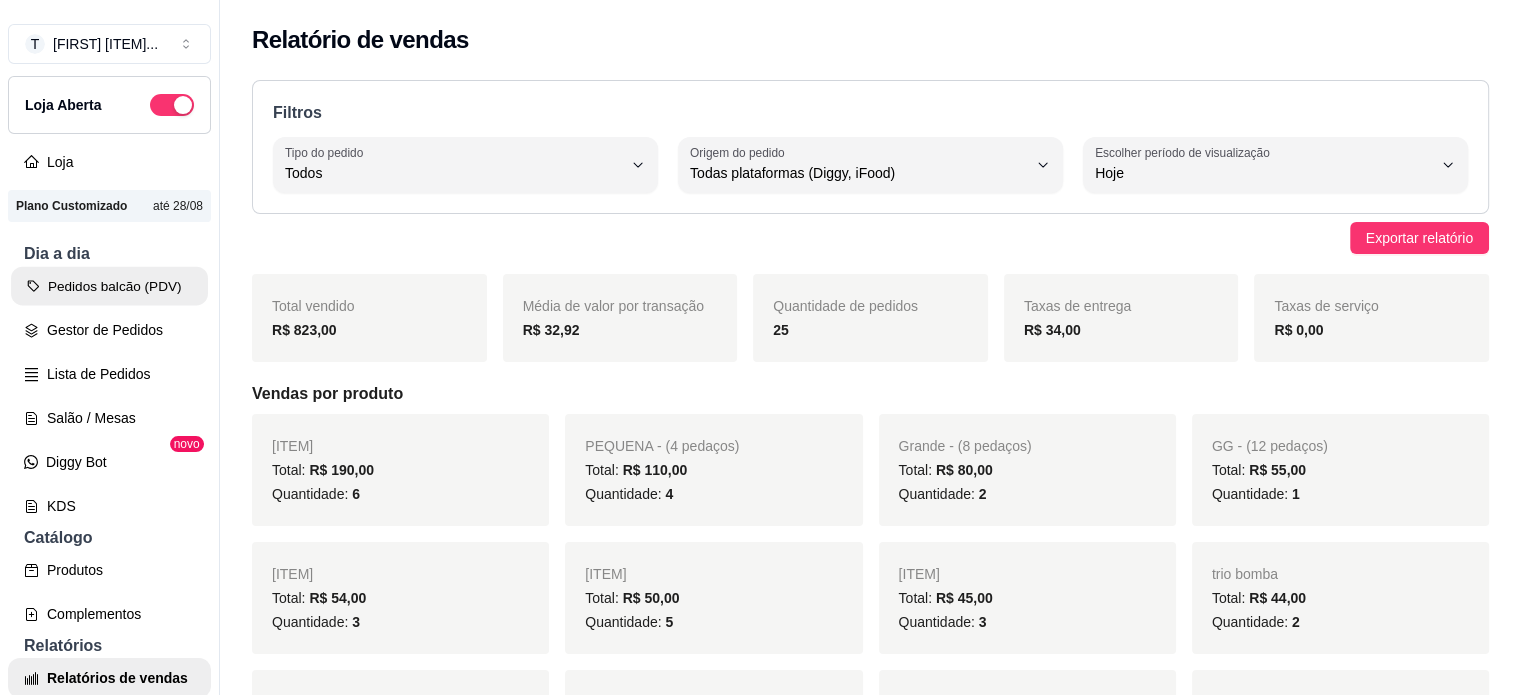 click on "Pedidos balcão (PDV)" at bounding box center (109, 286) 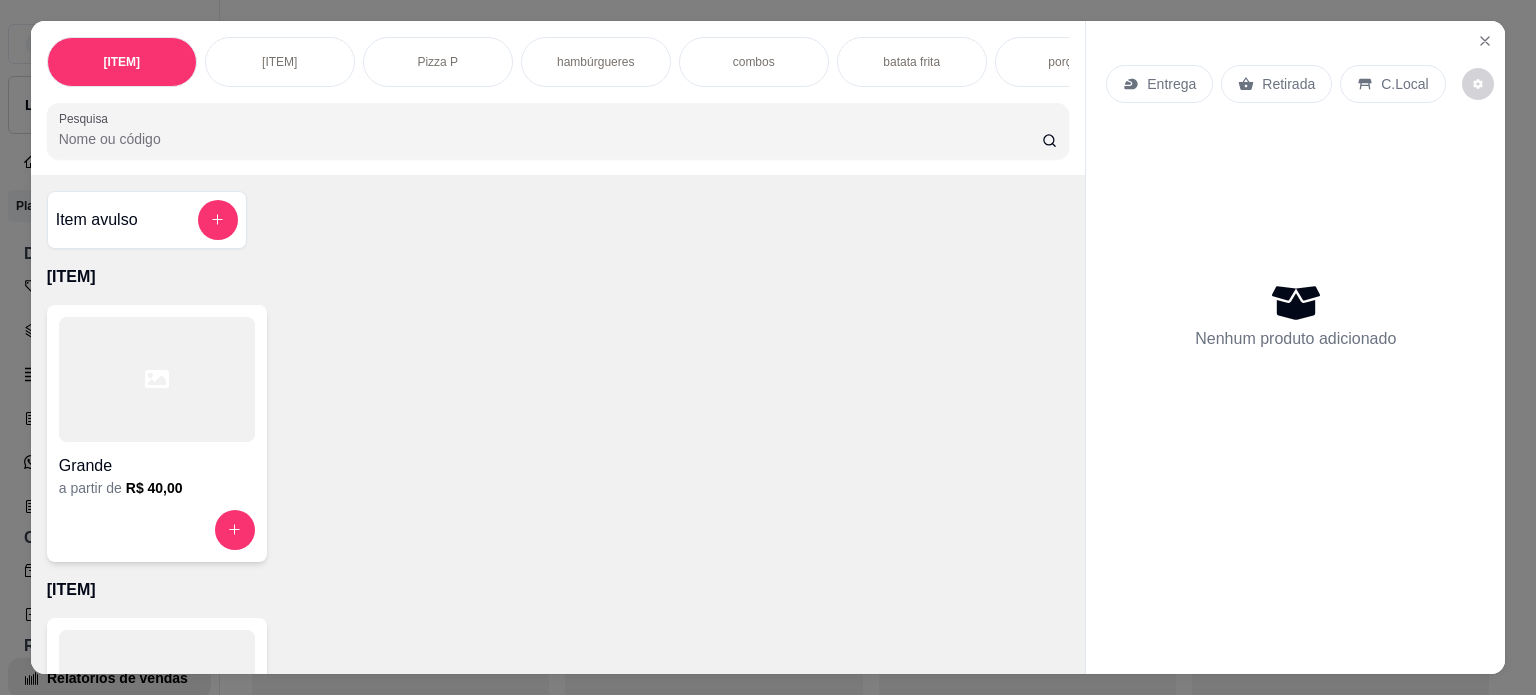 click on "hambúrgueres" at bounding box center (595, 62) 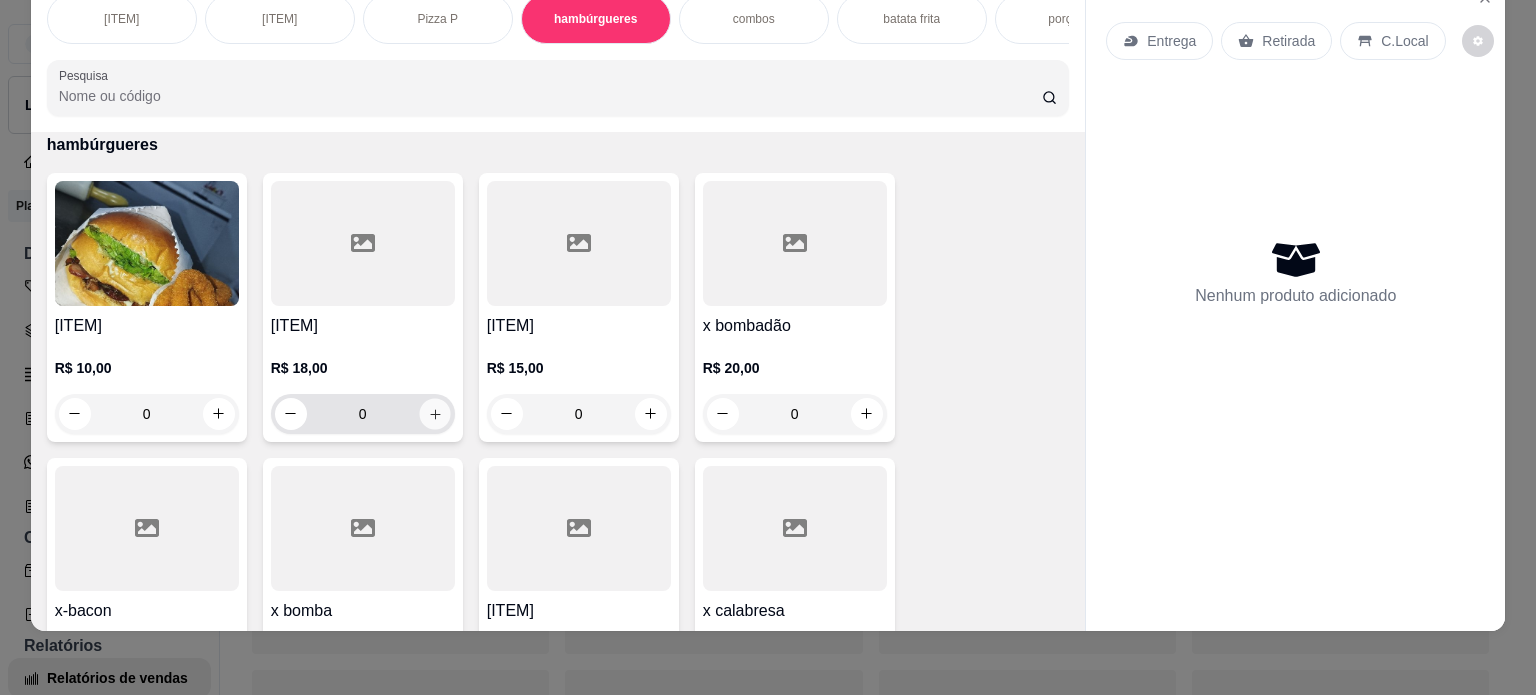 click 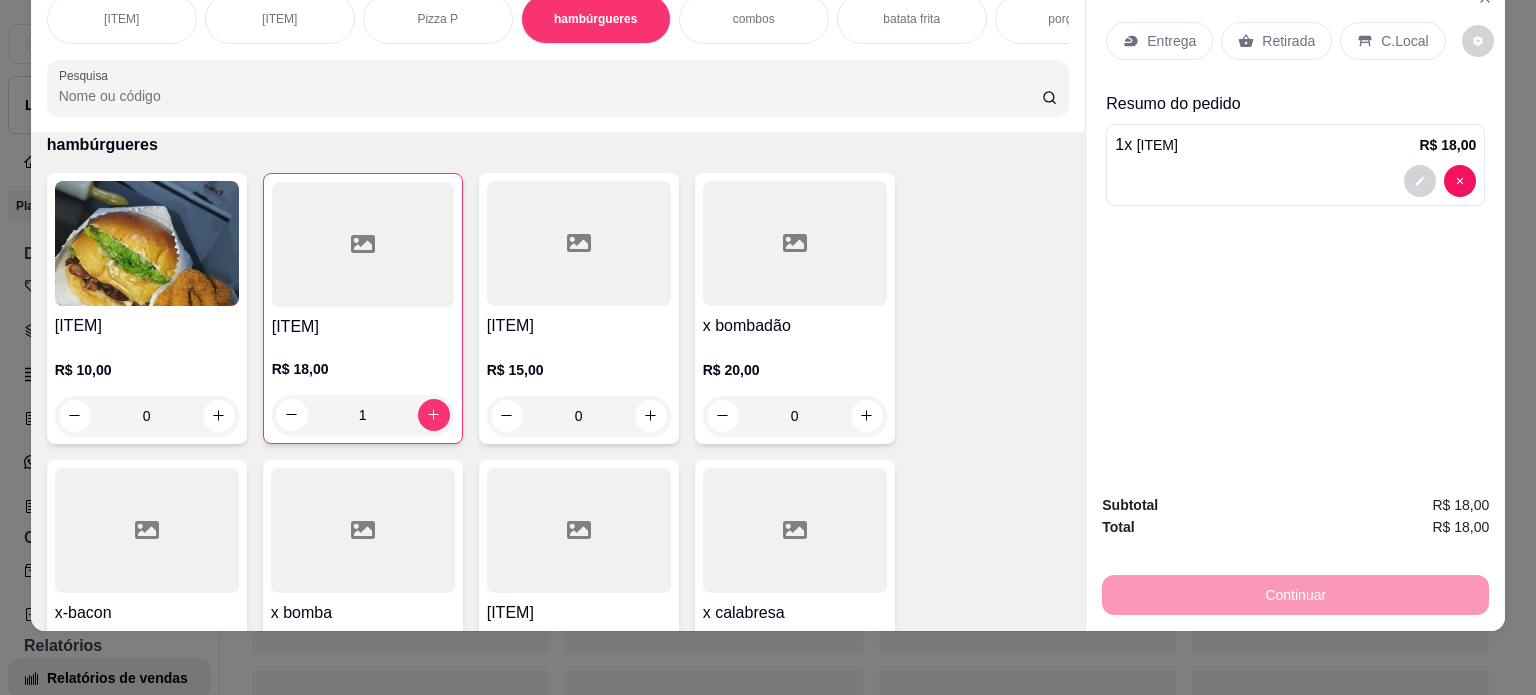 click on "pizzas G Pizza M Pizza P hambúrgueres combos batata frita porções sucos bebidas "refrigerantes" pizza GG jarra de suco" at bounding box center (558, 19) 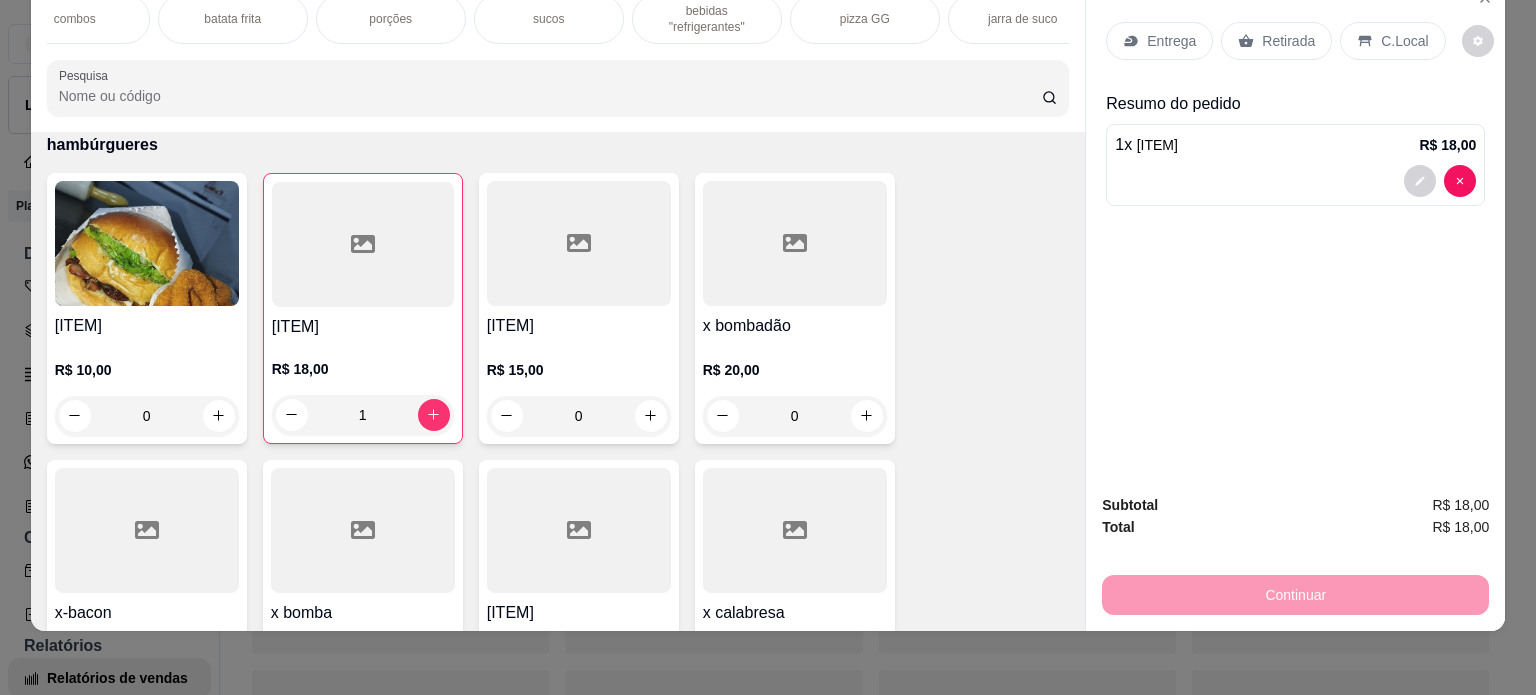 scroll, scrollTop: 0, scrollLeft: 680, axis: horizontal 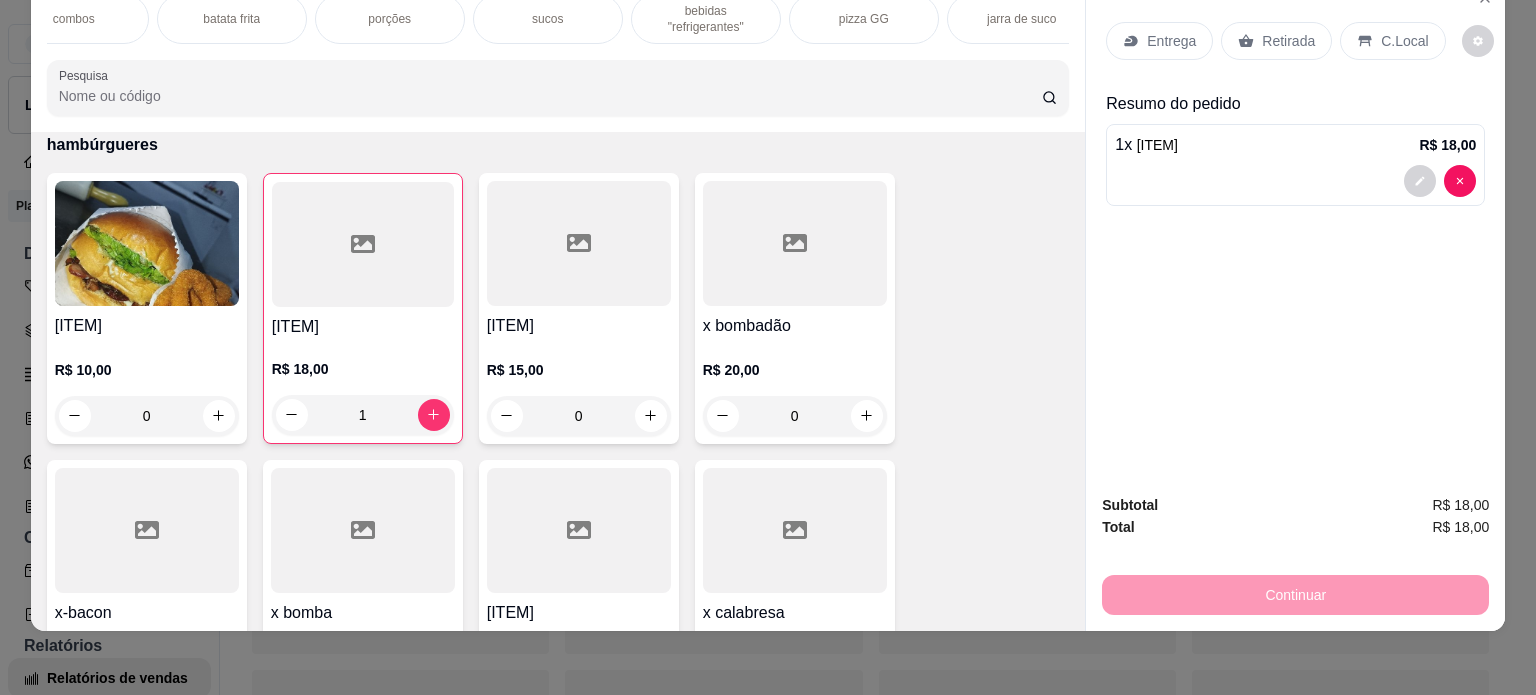 click on "bebidas "refrigerantes"" at bounding box center (706, 19) 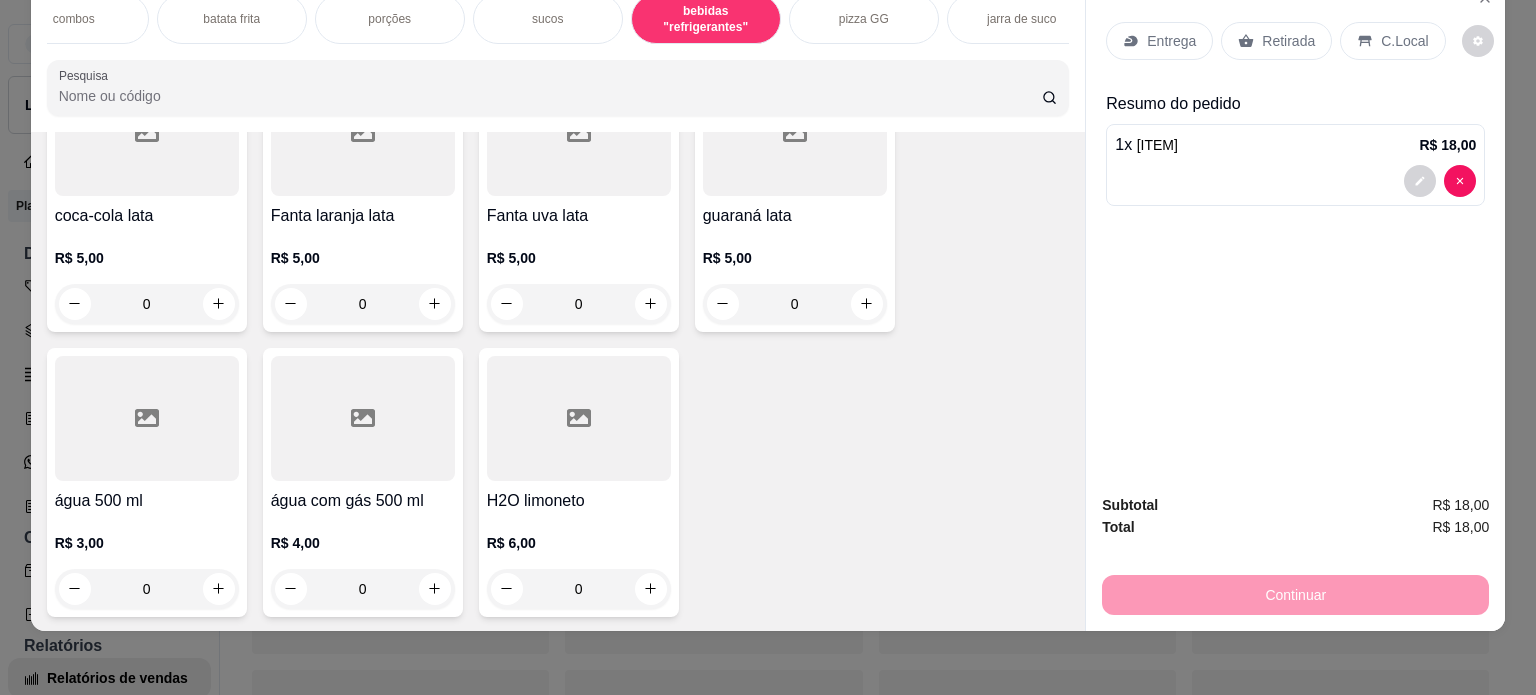 scroll, scrollTop: 3649, scrollLeft: 0, axis: vertical 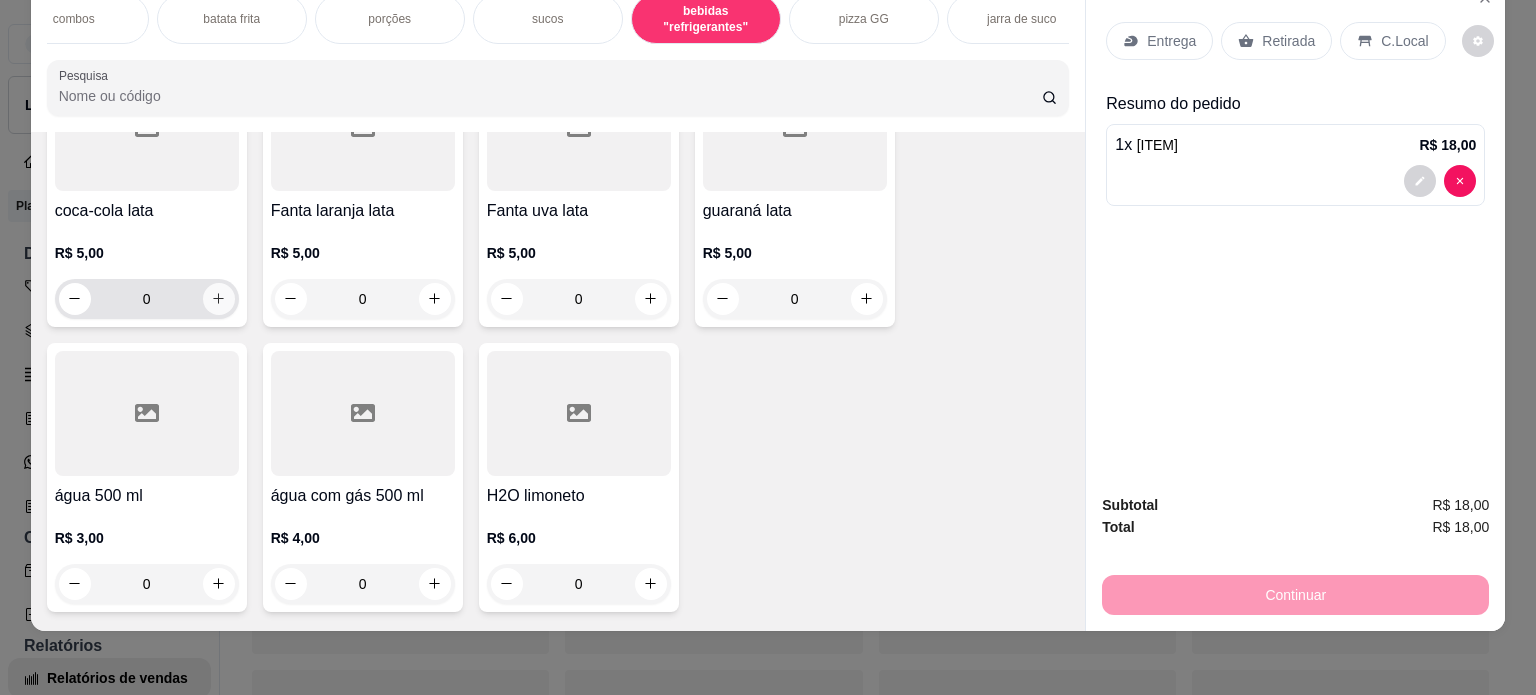 click 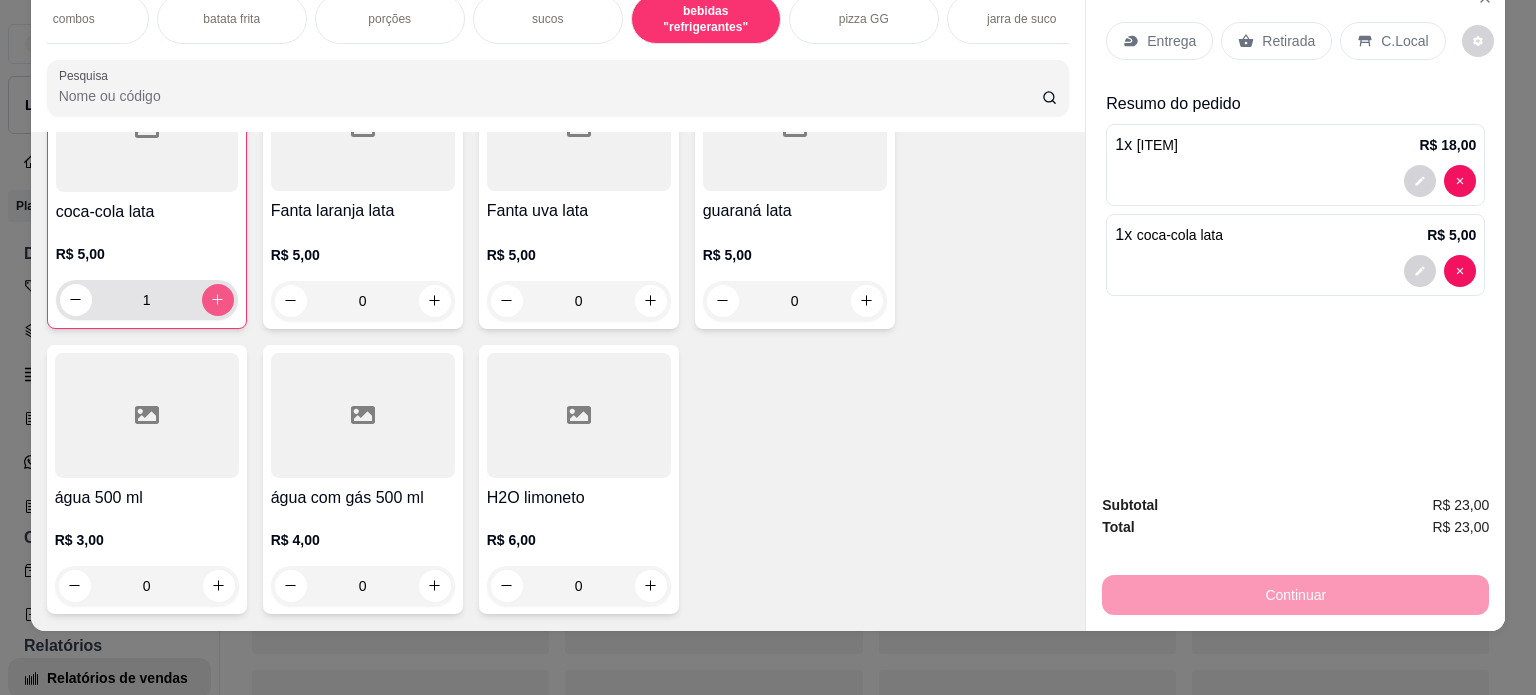 scroll, scrollTop: 3650, scrollLeft: 0, axis: vertical 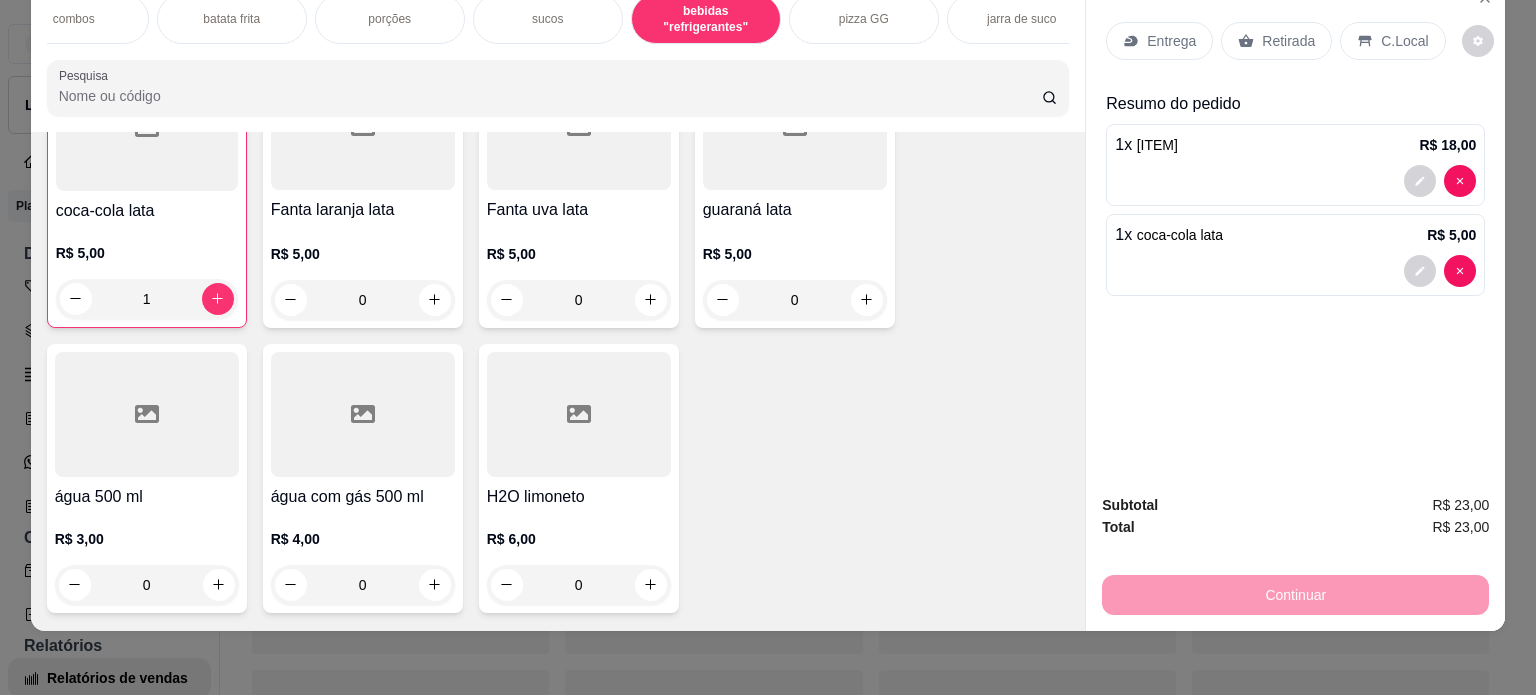 click on "Entrega" at bounding box center [1171, 41] 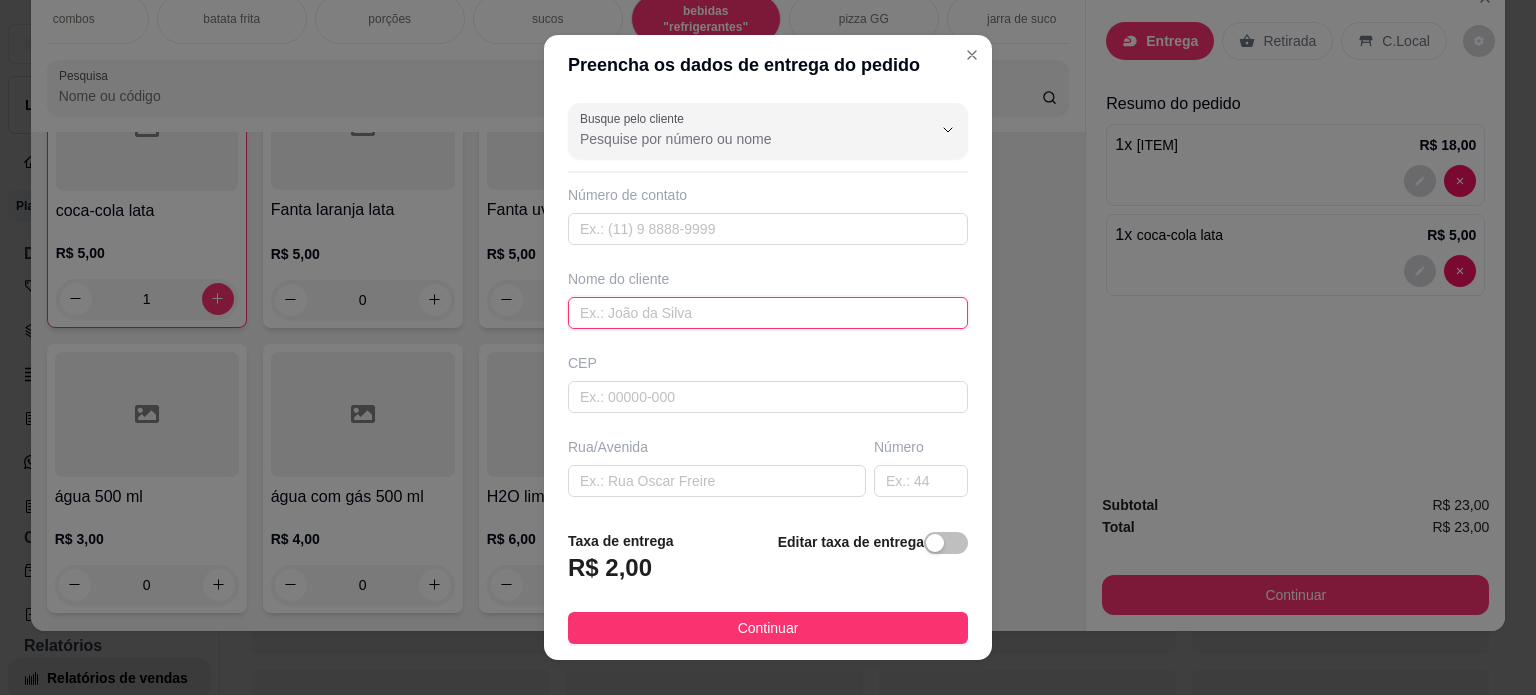 click at bounding box center [768, 313] 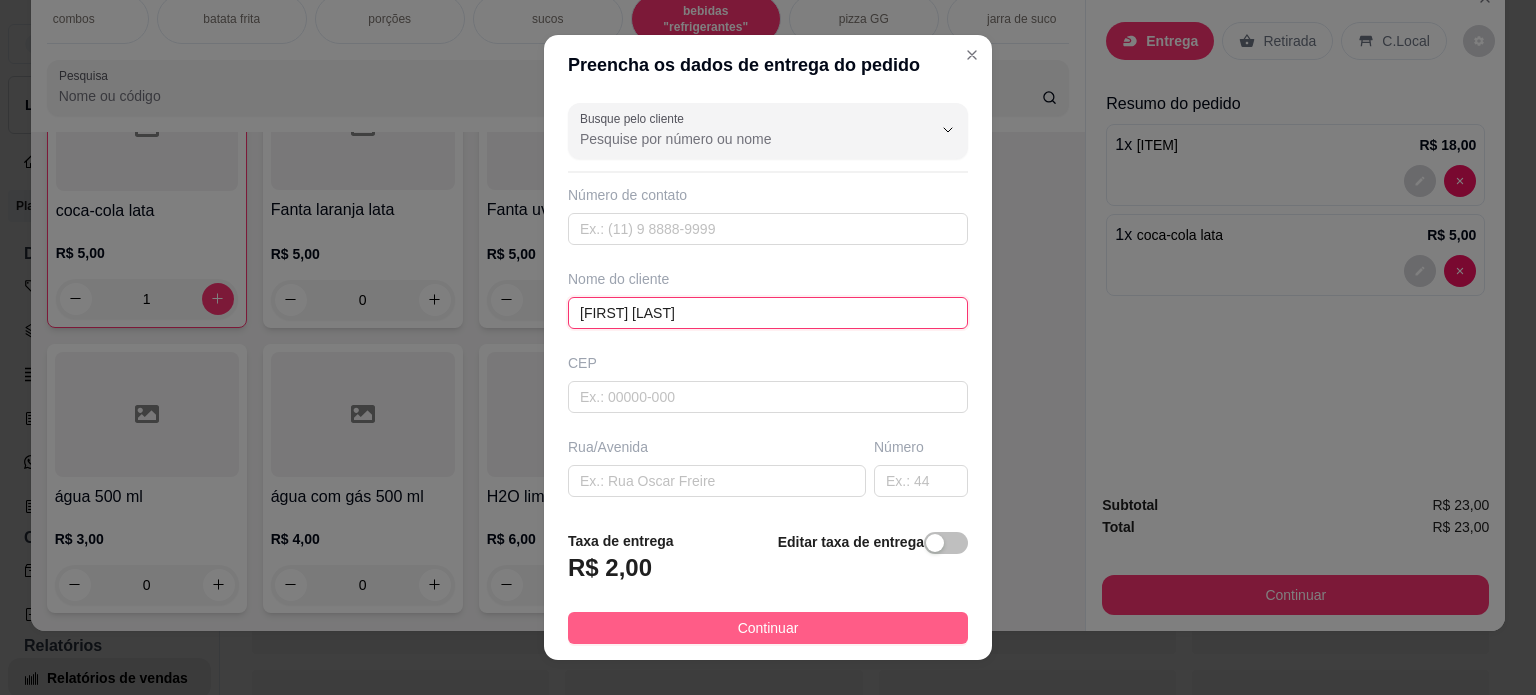 type on "[FIRST] [LAST]" 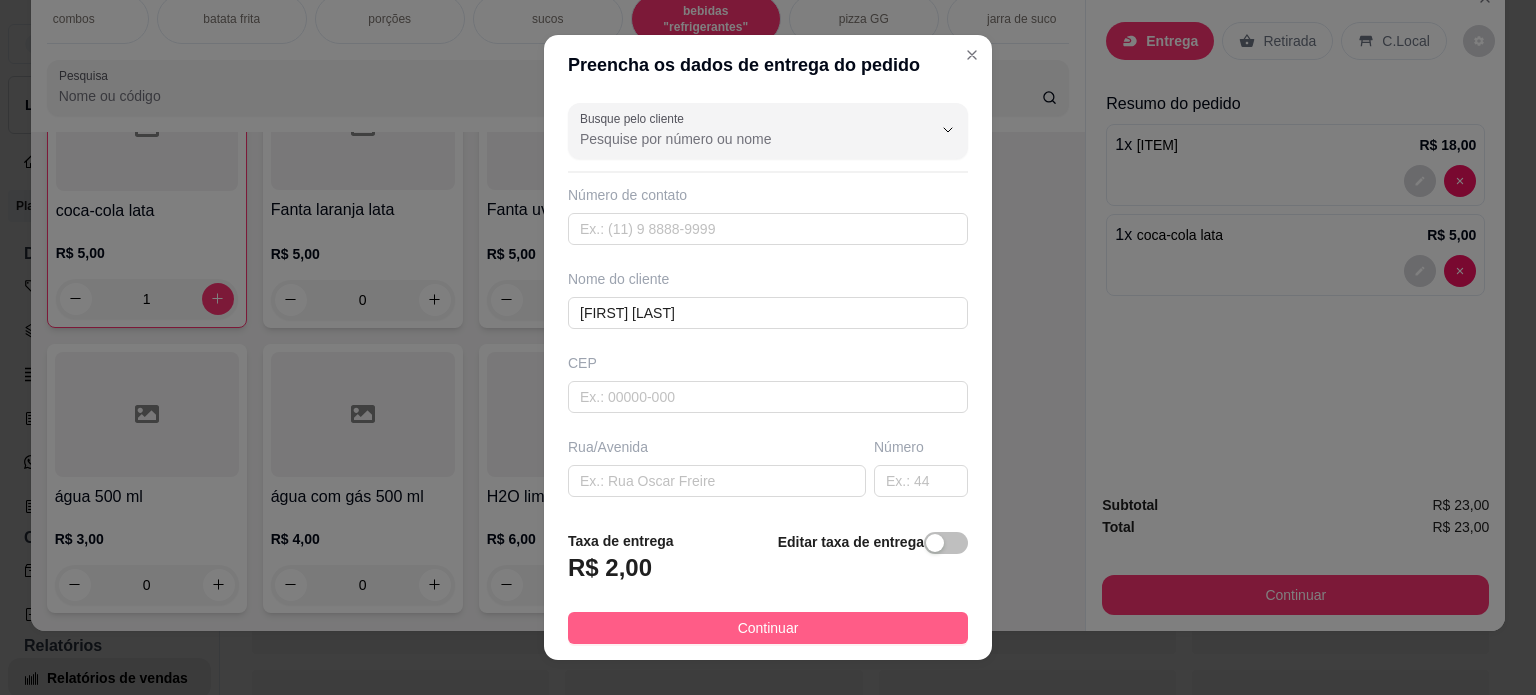 click on "Continuar" at bounding box center [768, 628] 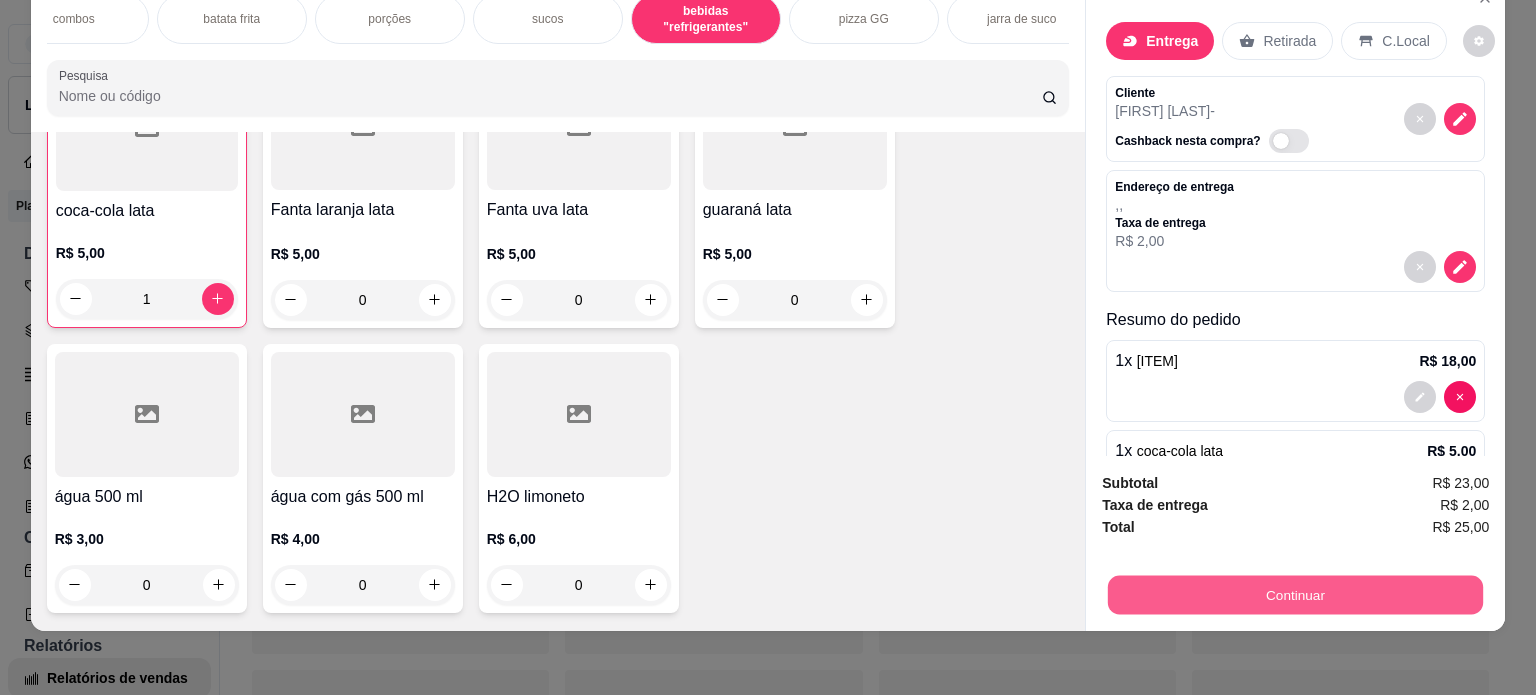 click on "Continuar" at bounding box center [1295, 595] 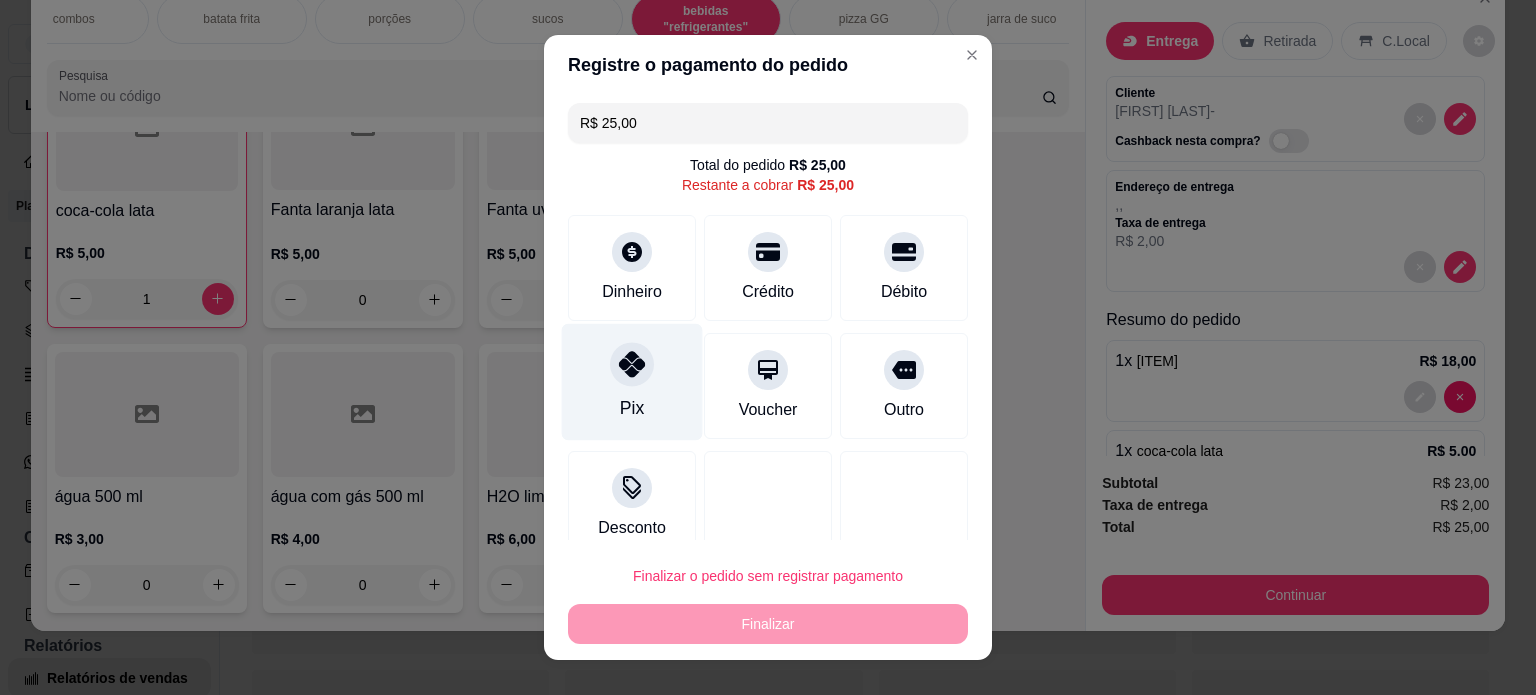 click on "Pix" at bounding box center [632, 408] 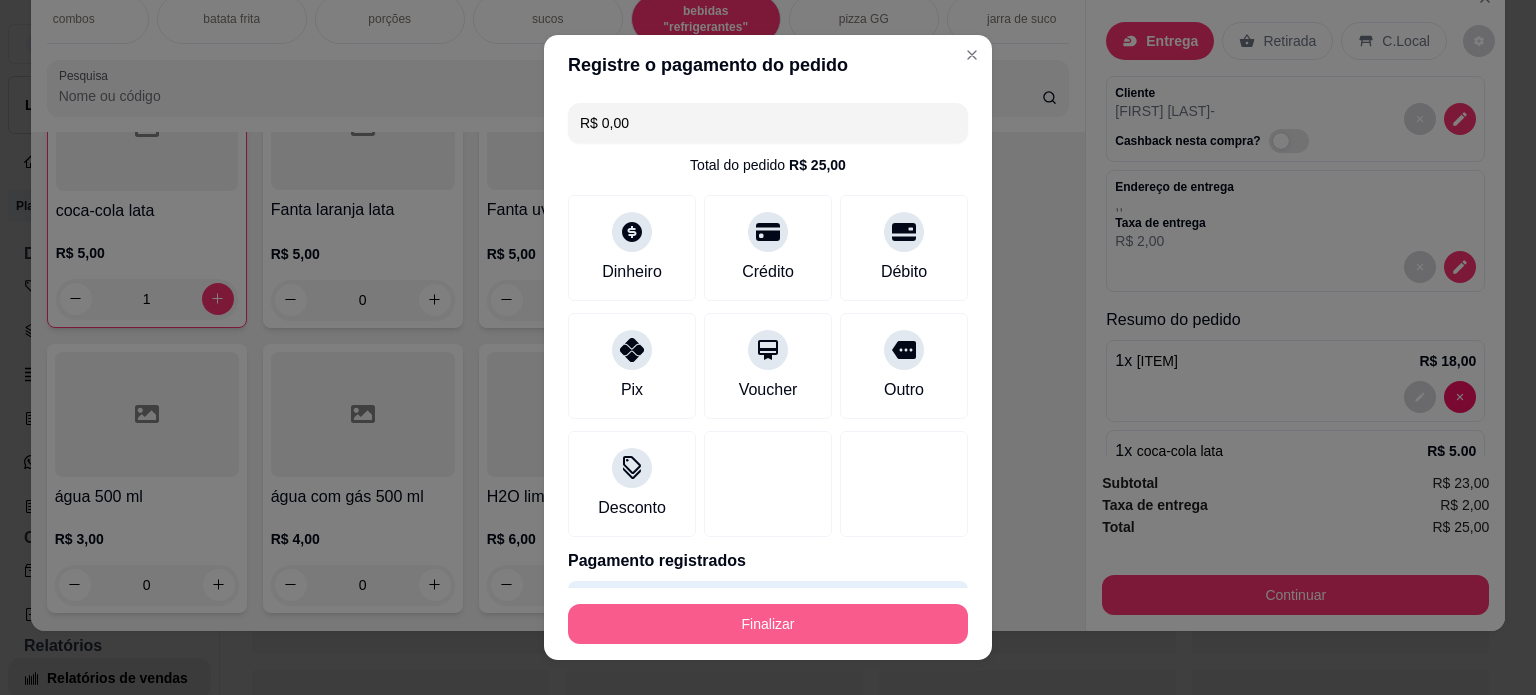 click on "Finalizar" at bounding box center [768, 624] 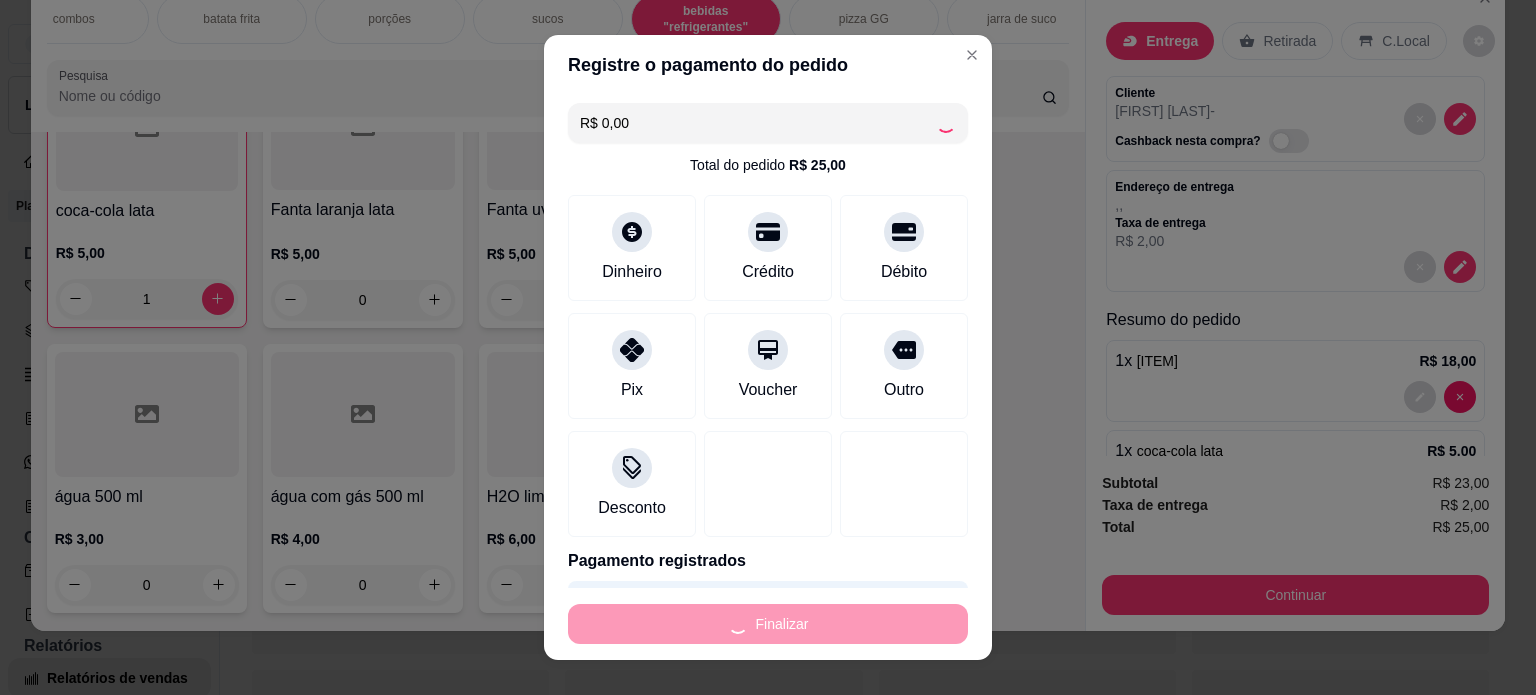 type on "0" 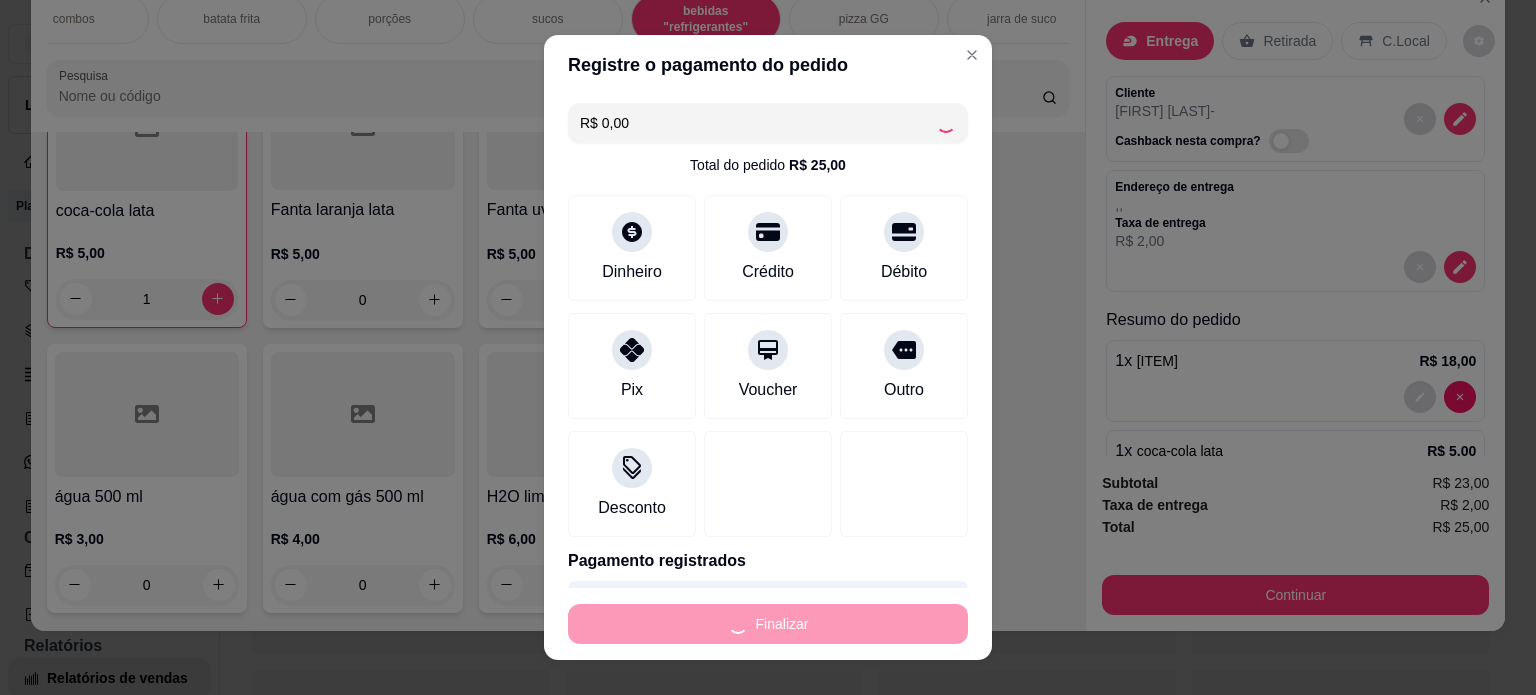 type on "0" 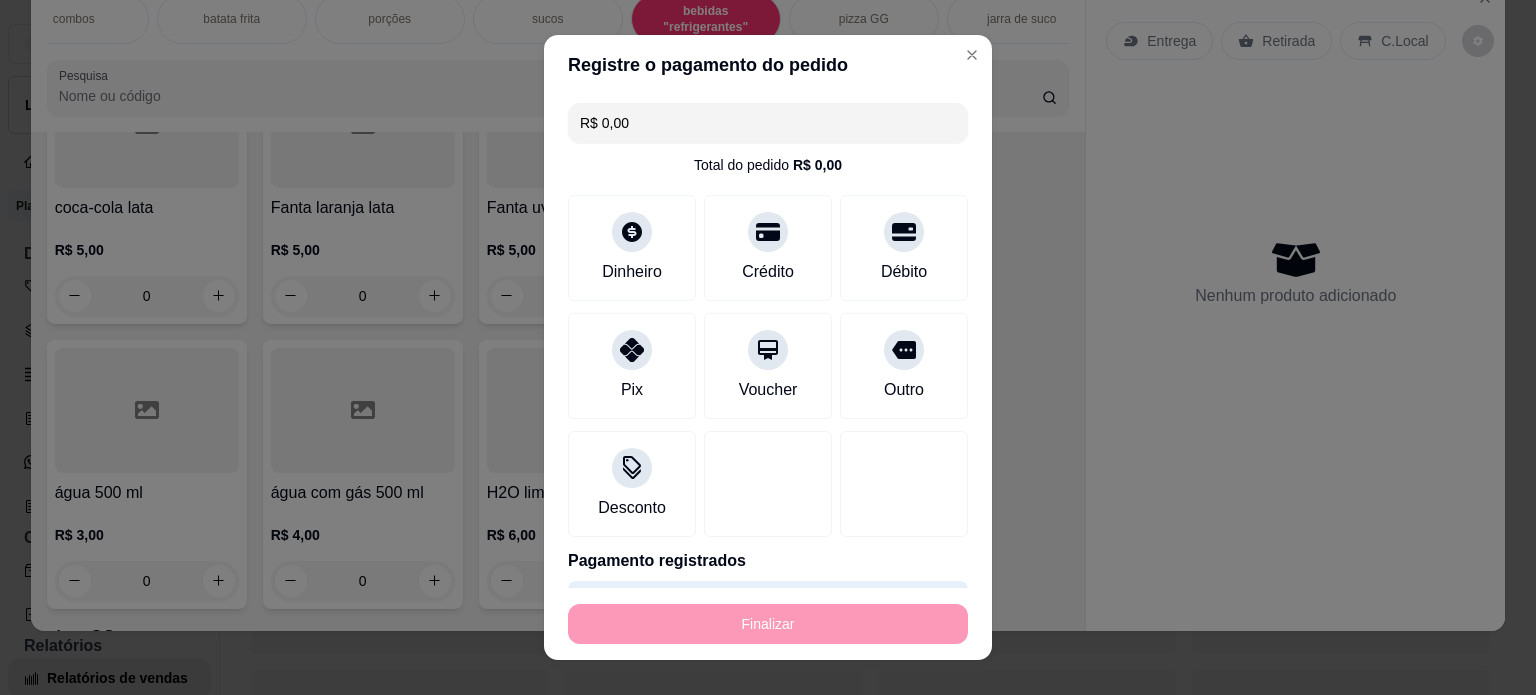 type on "-R$ 25,00" 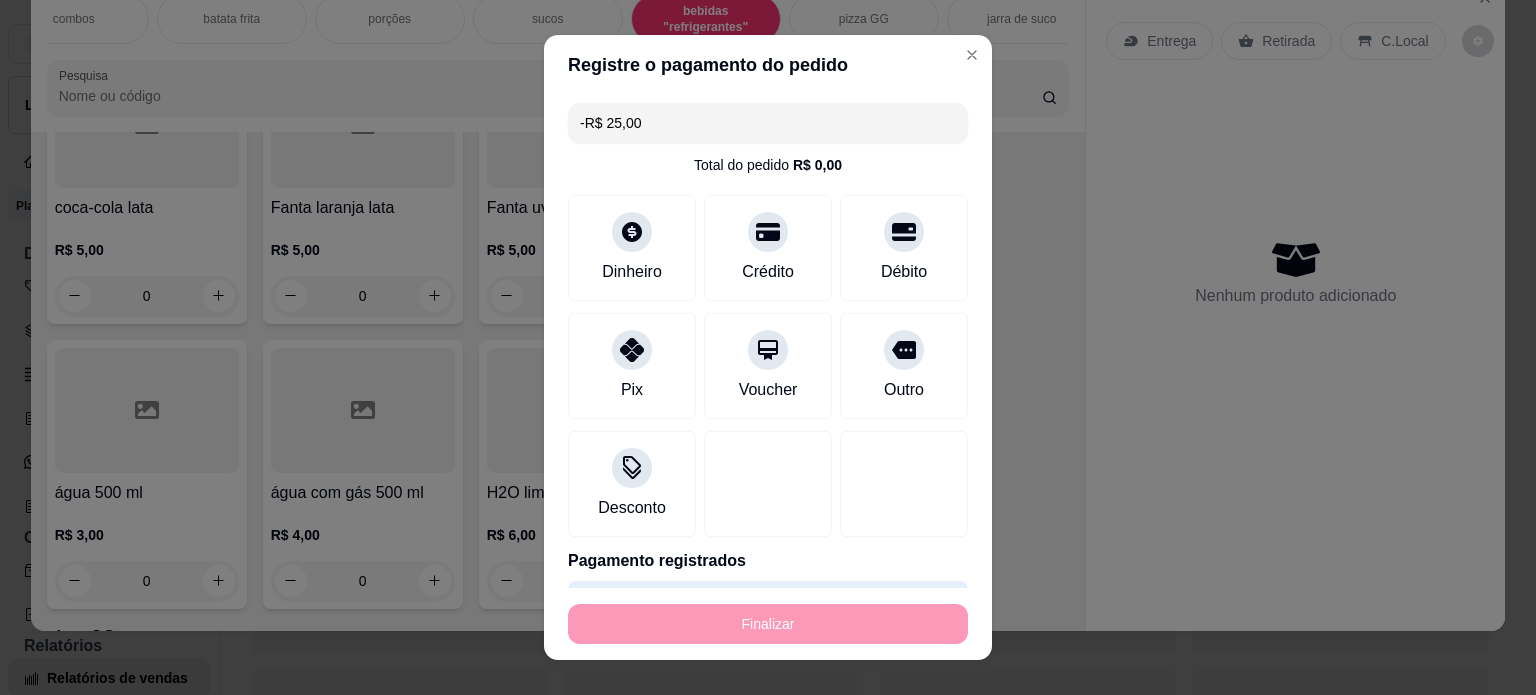 scroll, scrollTop: 3648, scrollLeft: 0, axis: vertical 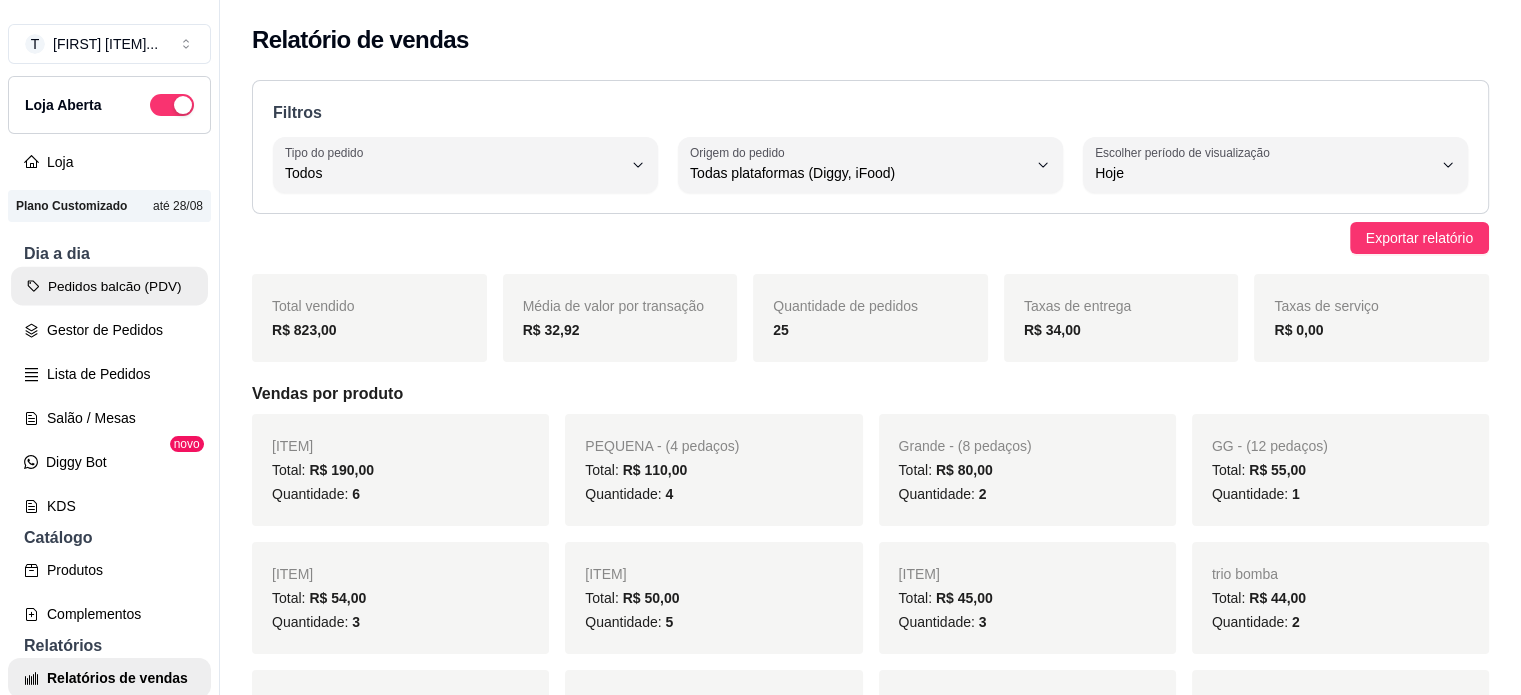 click on "Pedidos balcão (PDV)" at bounding box center (109, 286) 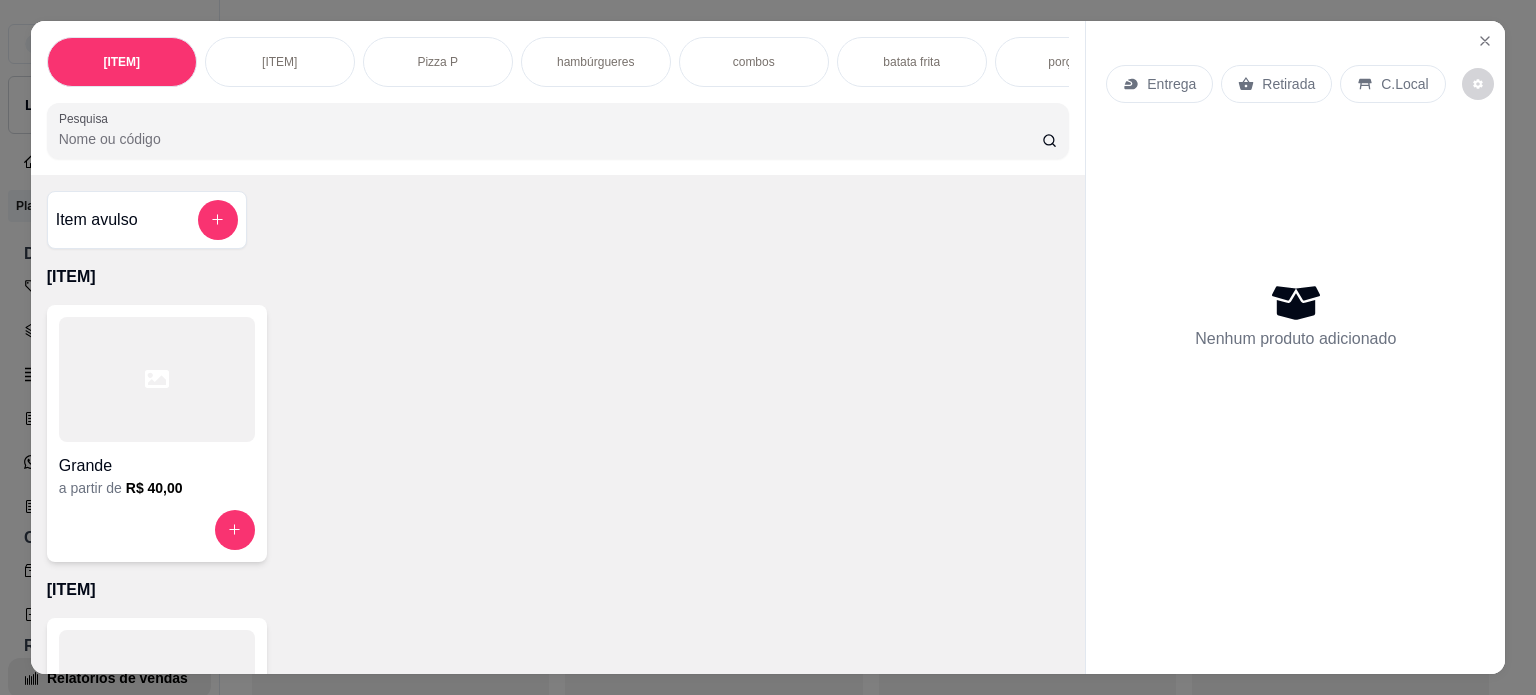 click on "hambúrgueres" at bounding box center [595, 62] 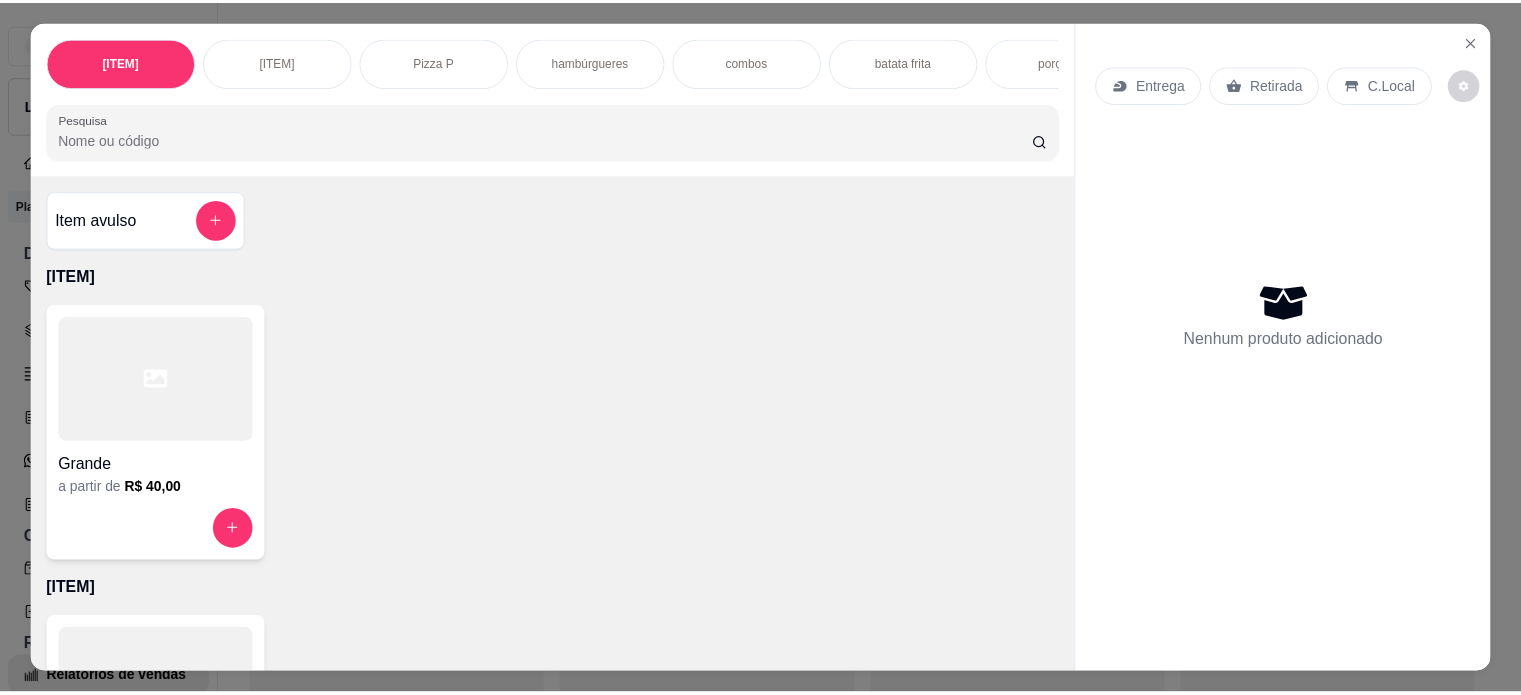 scroll, scrollTop: 50, scrollLeft: 0, axis: vertical 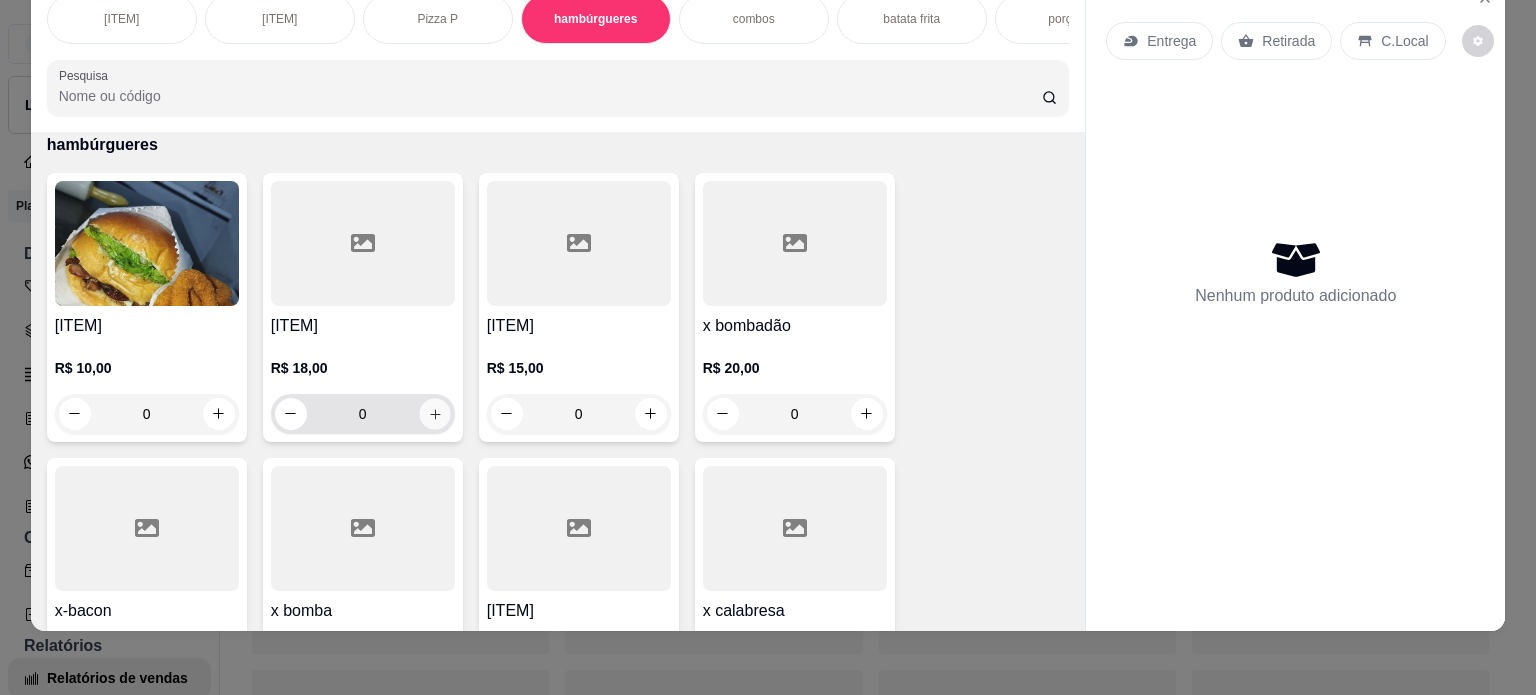 click at bounding box center [434, 413] 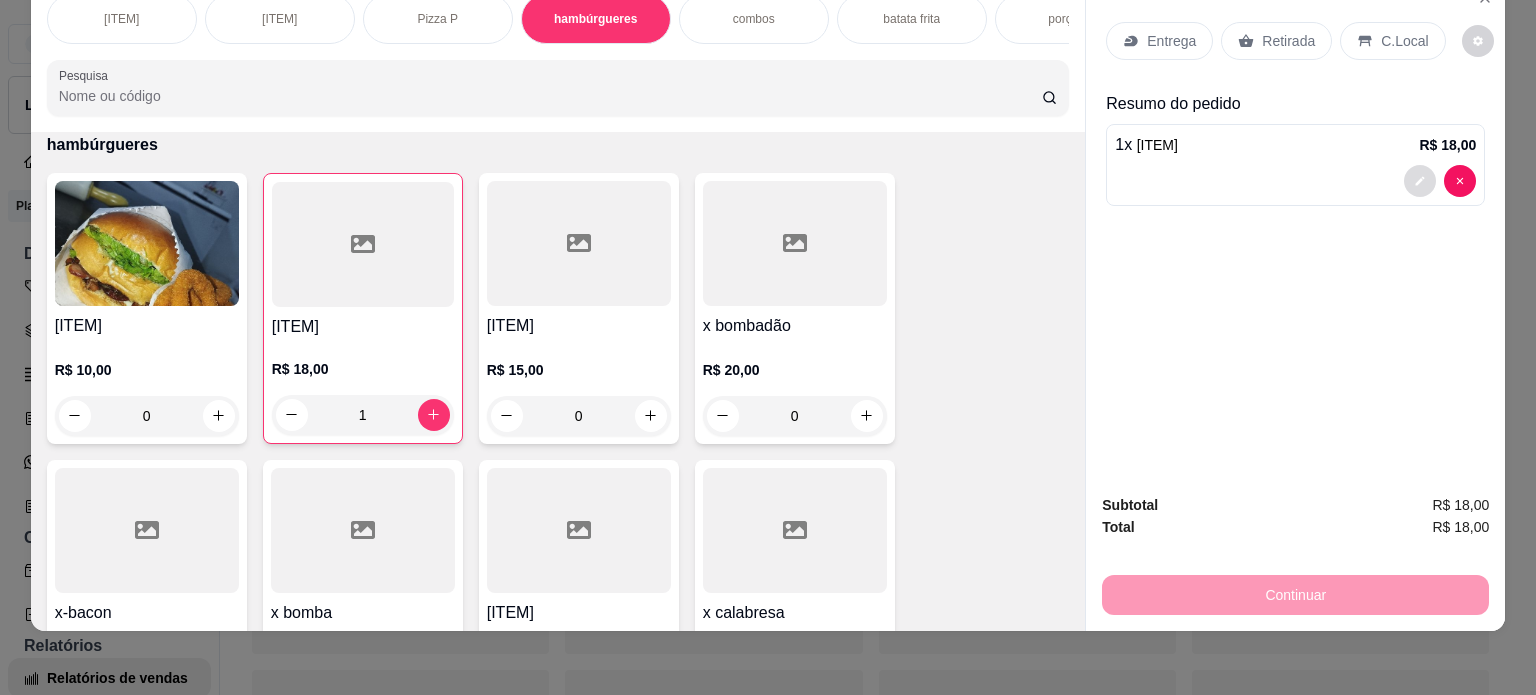 click 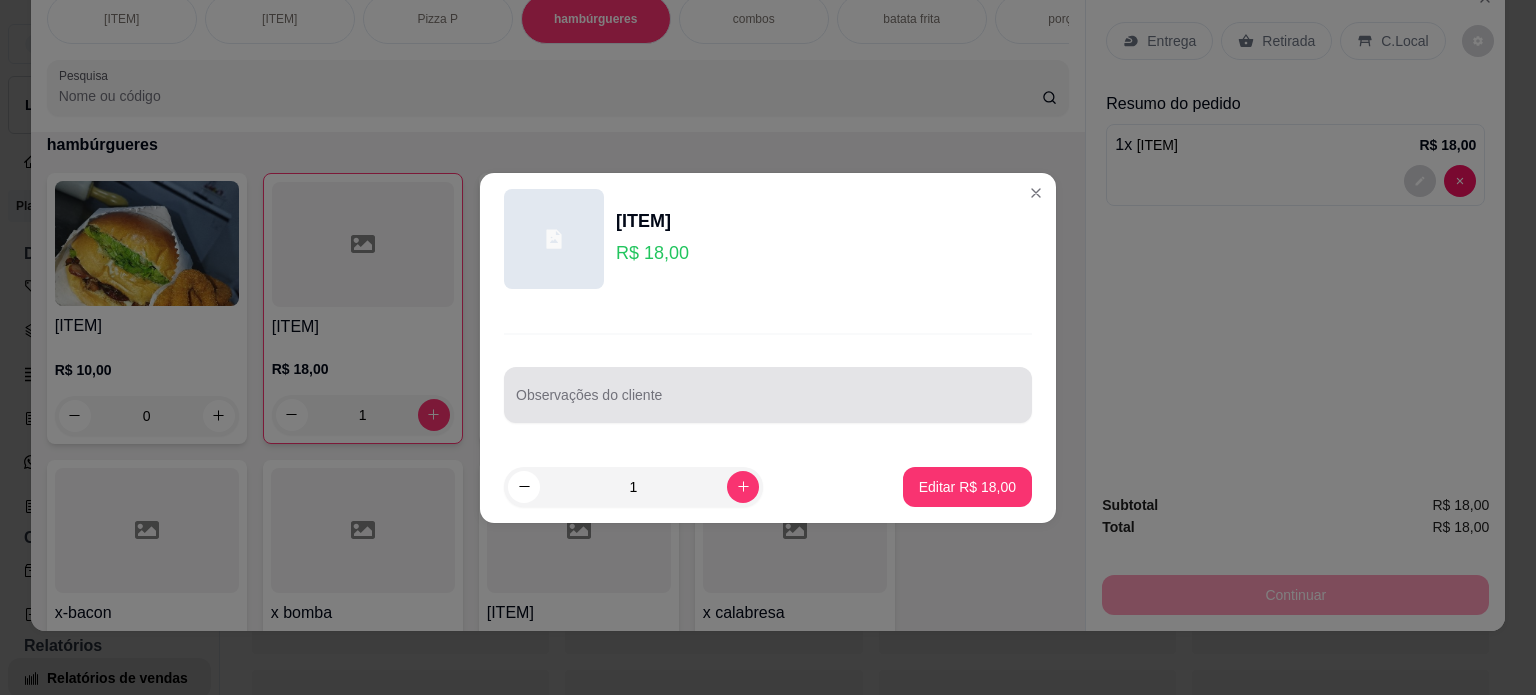 click on "Observações do cliente" at bounding box center [768, 403] 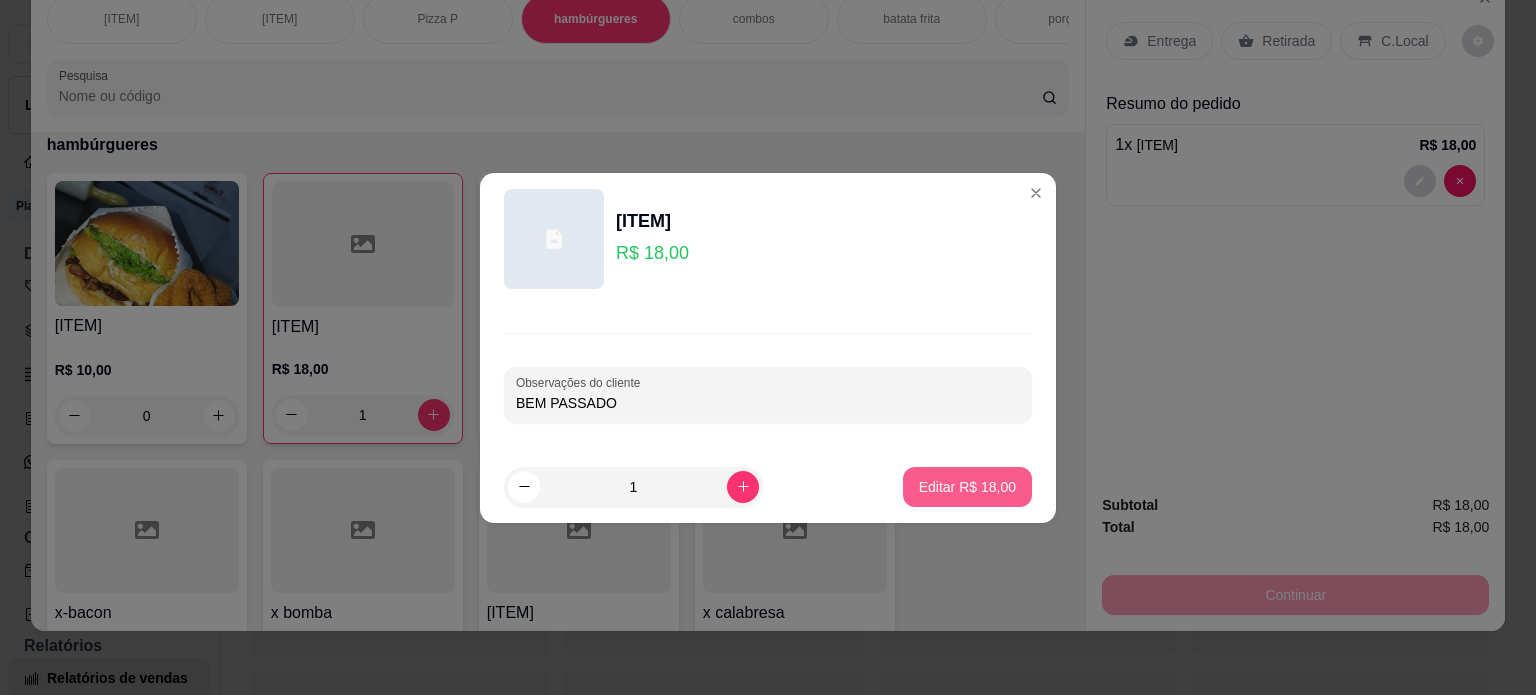 type on "BEM PASSADO" 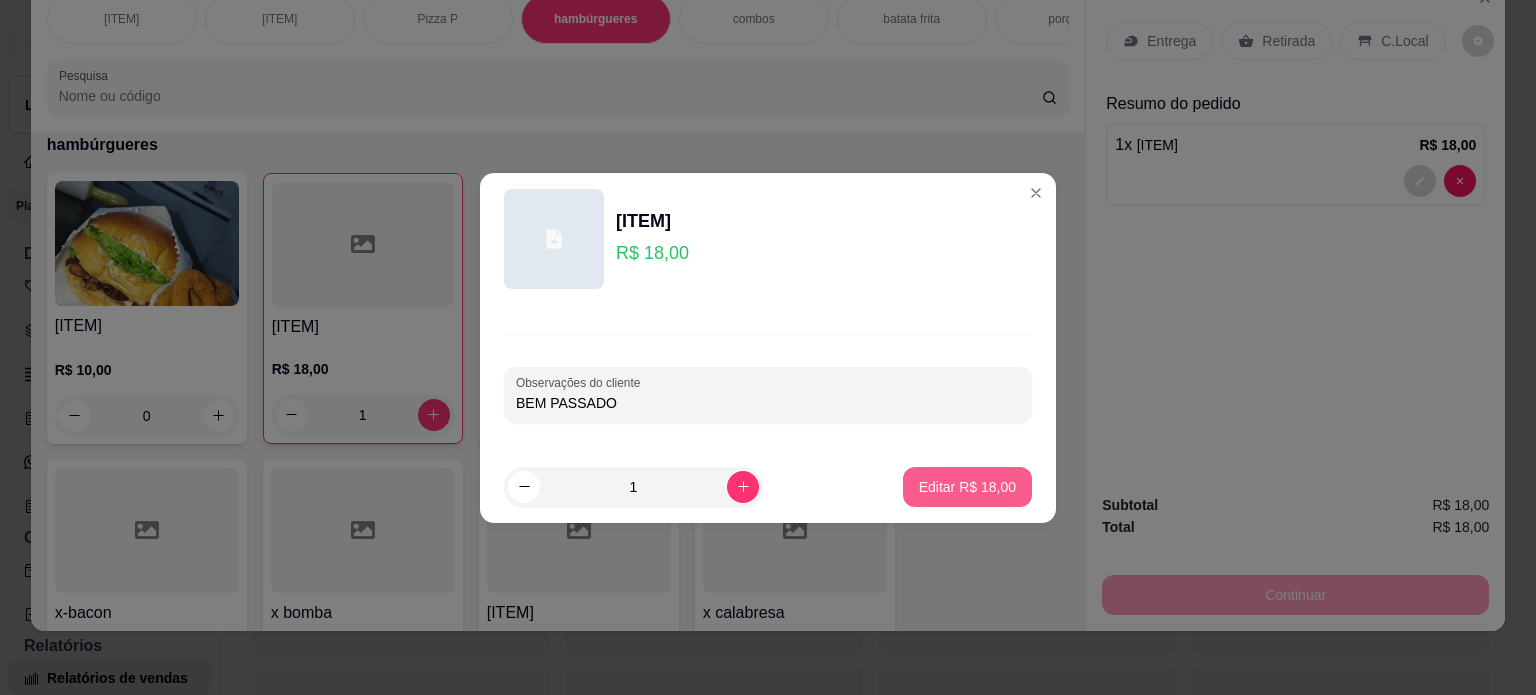click on "Editar   R$ 18,00" at bounding box center [967, 487] 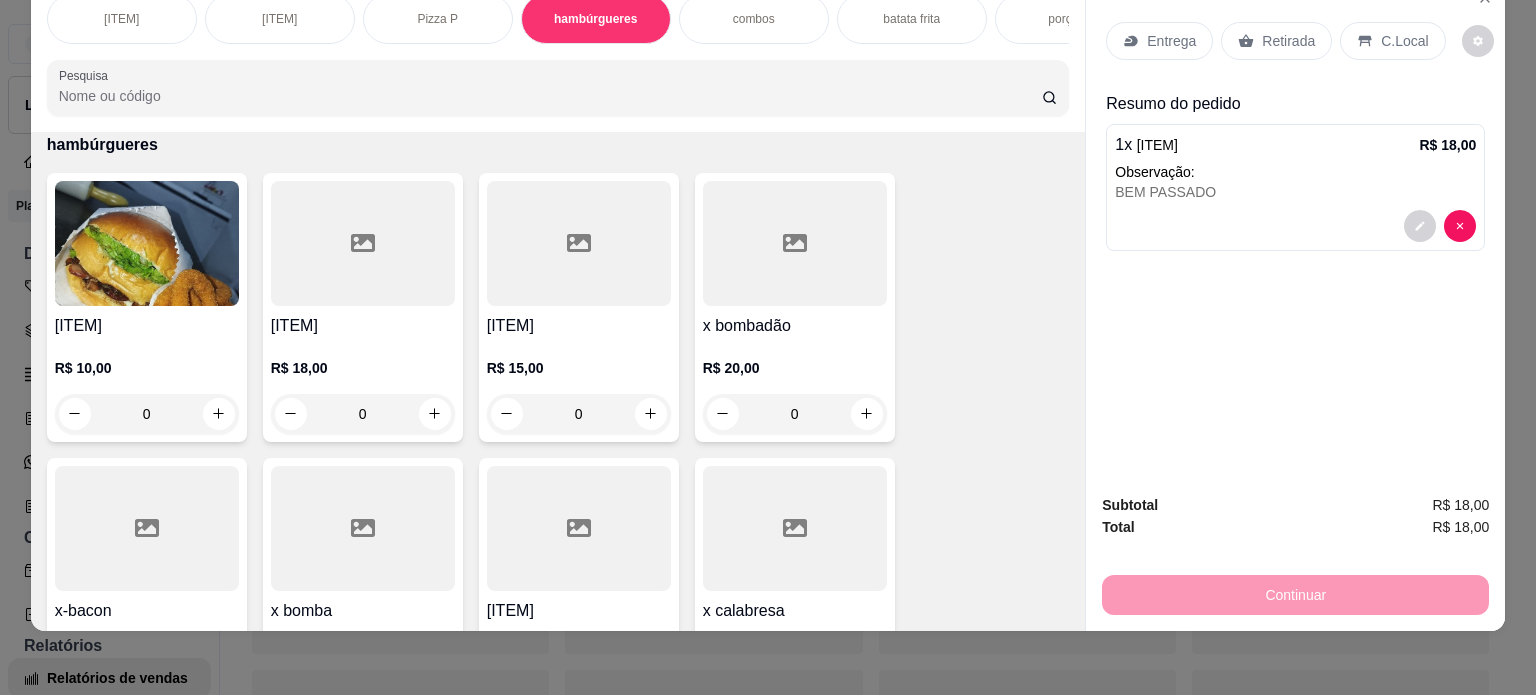 click on "Entrega" at bounding box center [1171, 41] 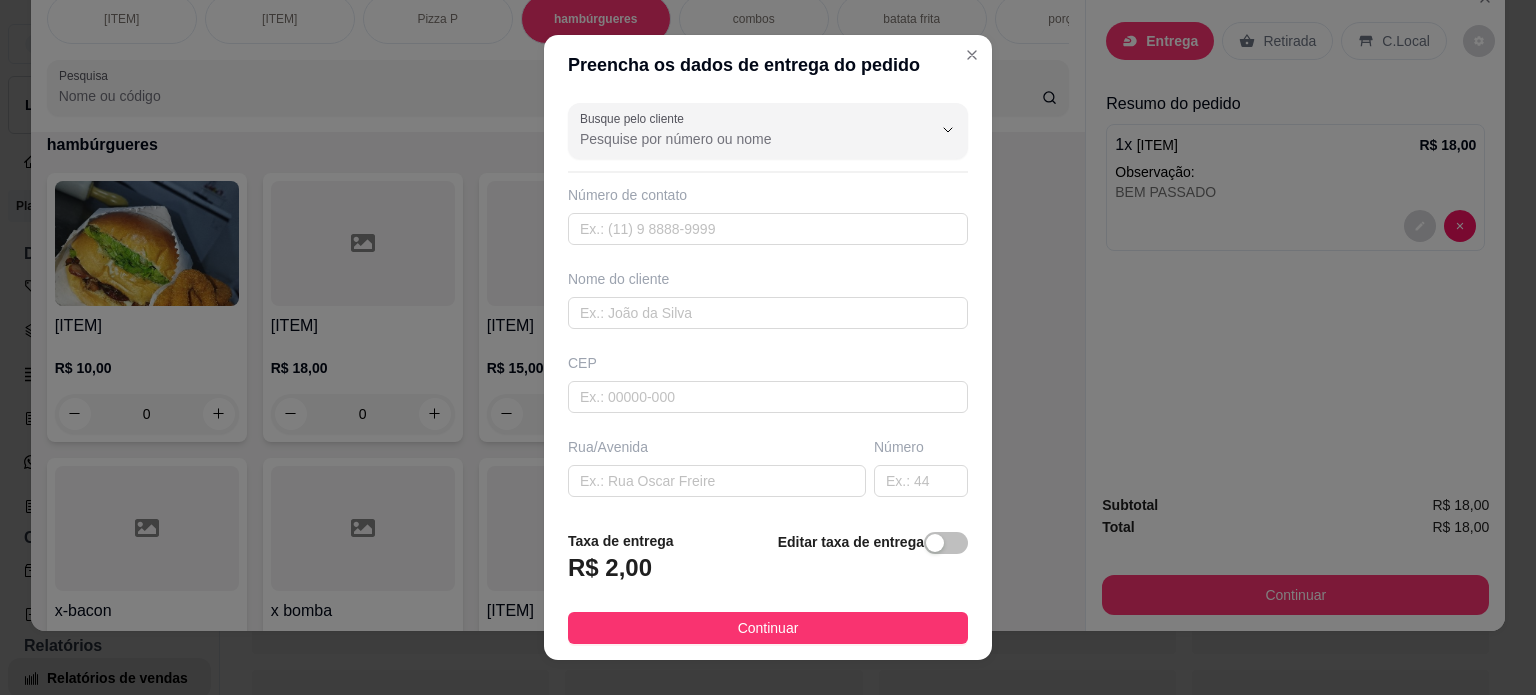 click at bounding box center (935, 543) 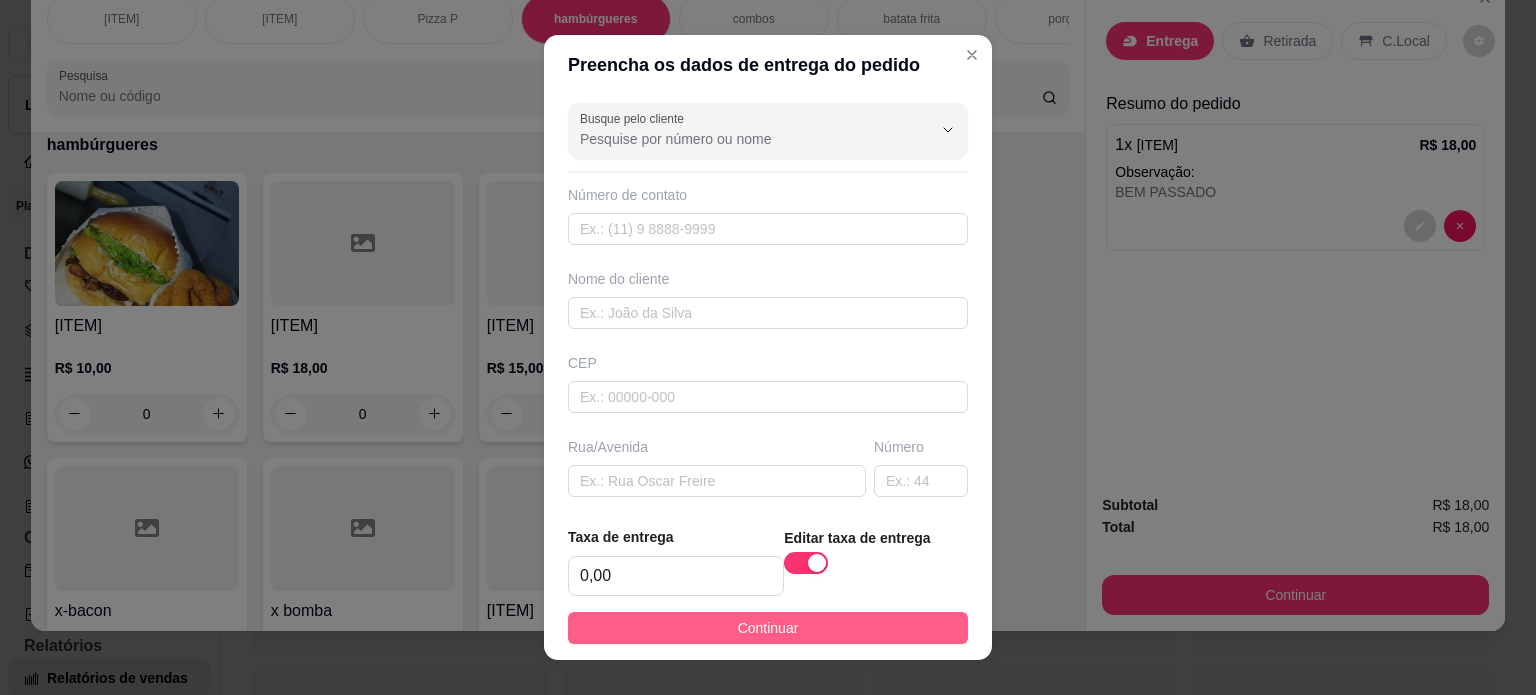 click on "Continuar" at bounding box center (768, 628) 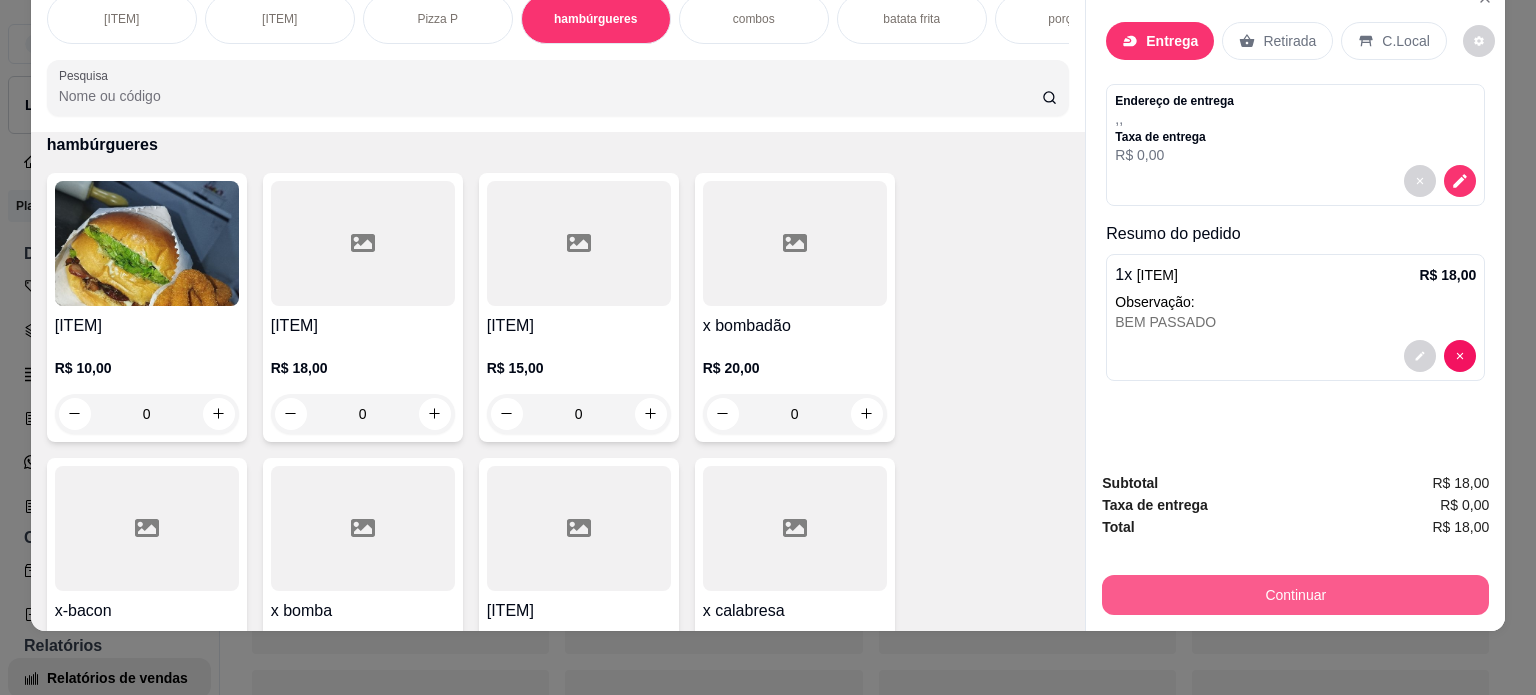 click on "Continuar" at bounding box center (1295, 595) 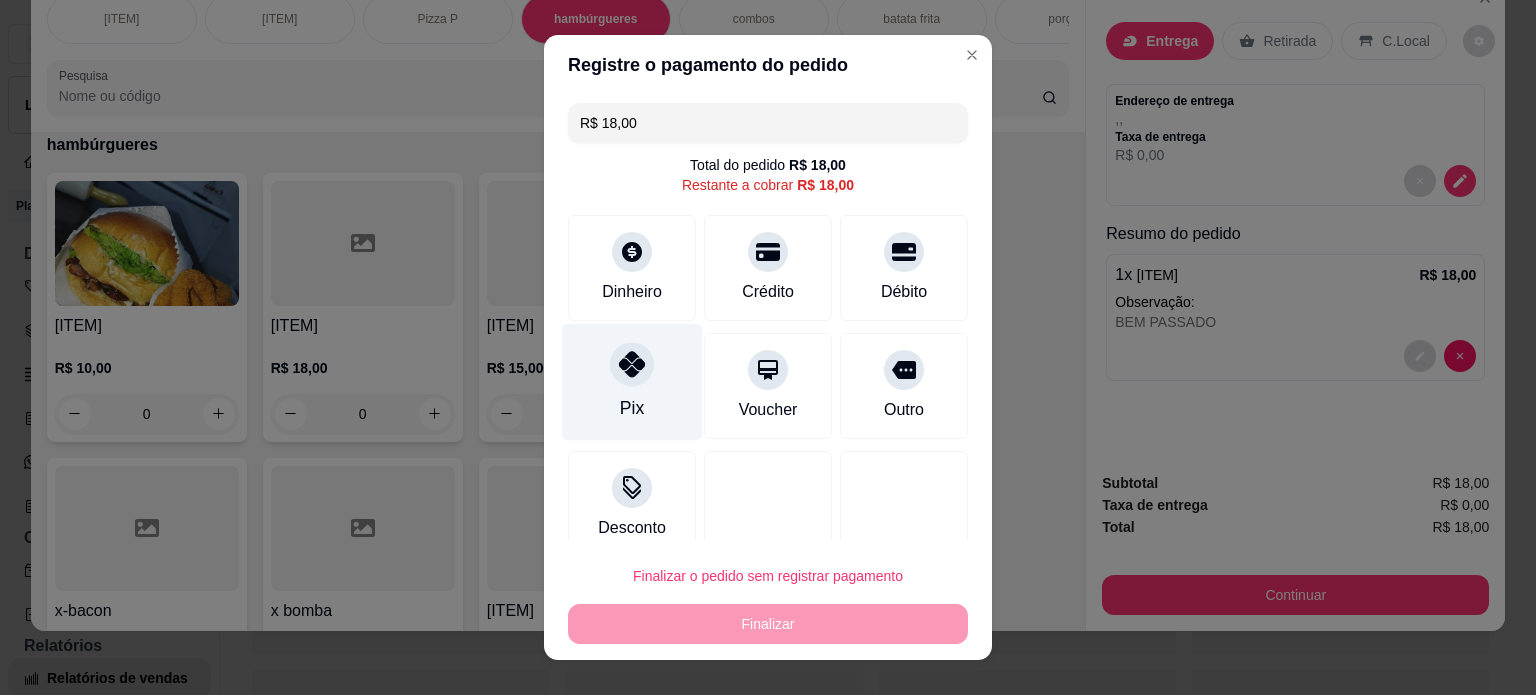 click on "Pix" at bounding box center (632, 381) 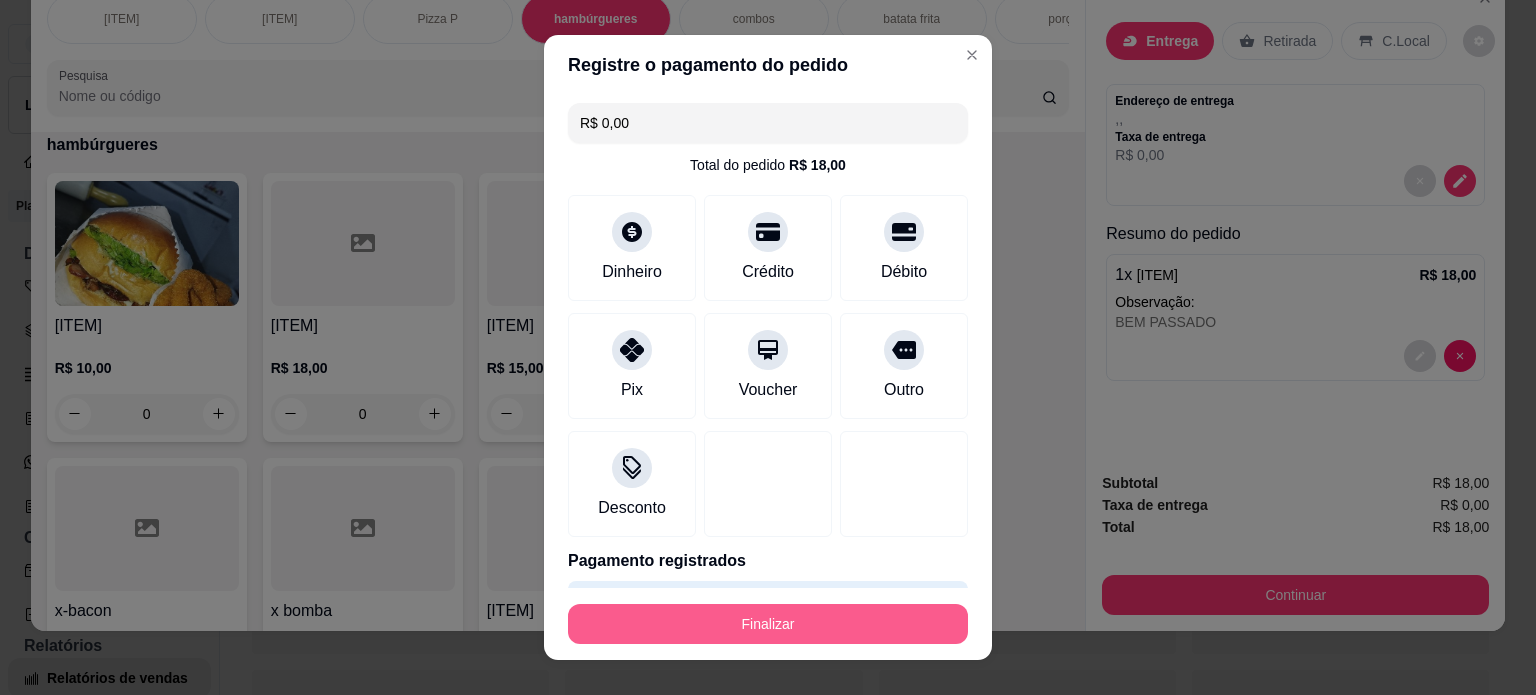 click on "Finalizar" at bounding box center (768, 624) 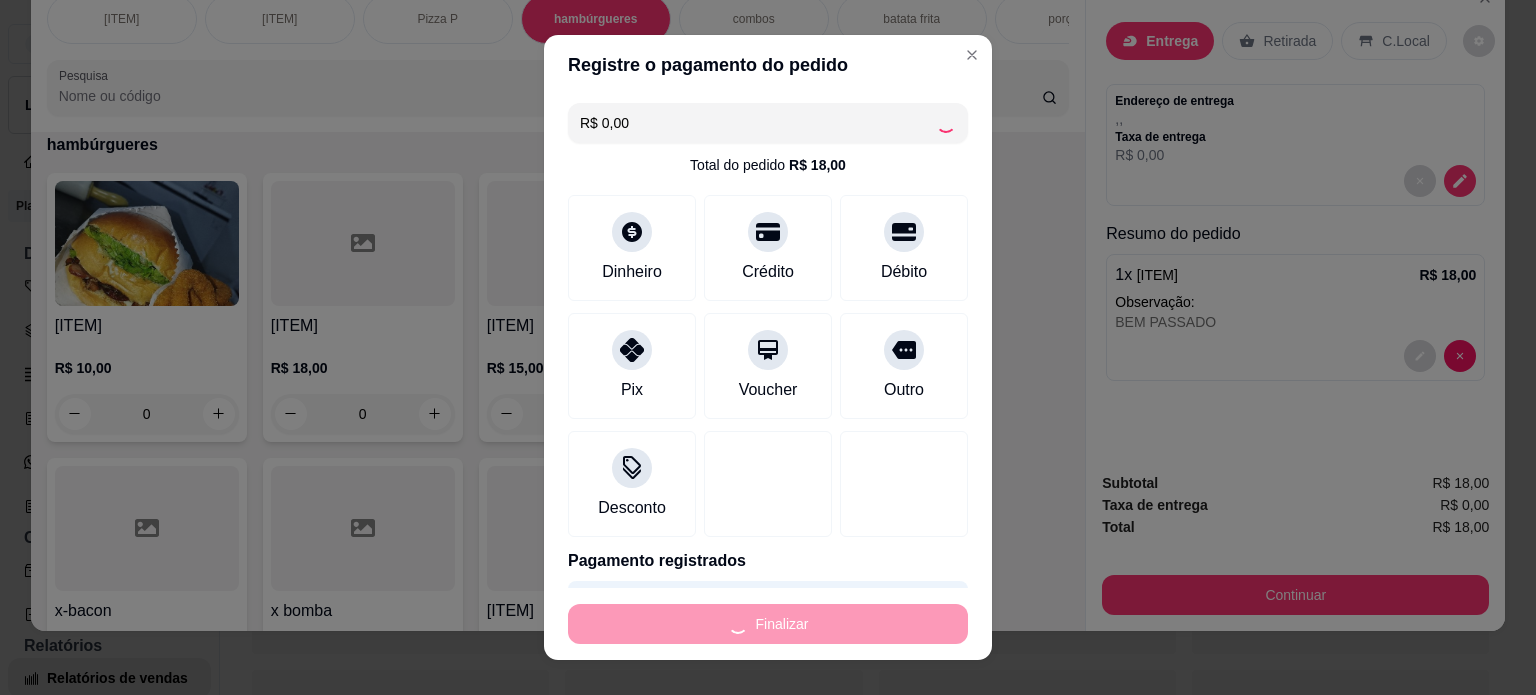 type on "-R$ 18,00" 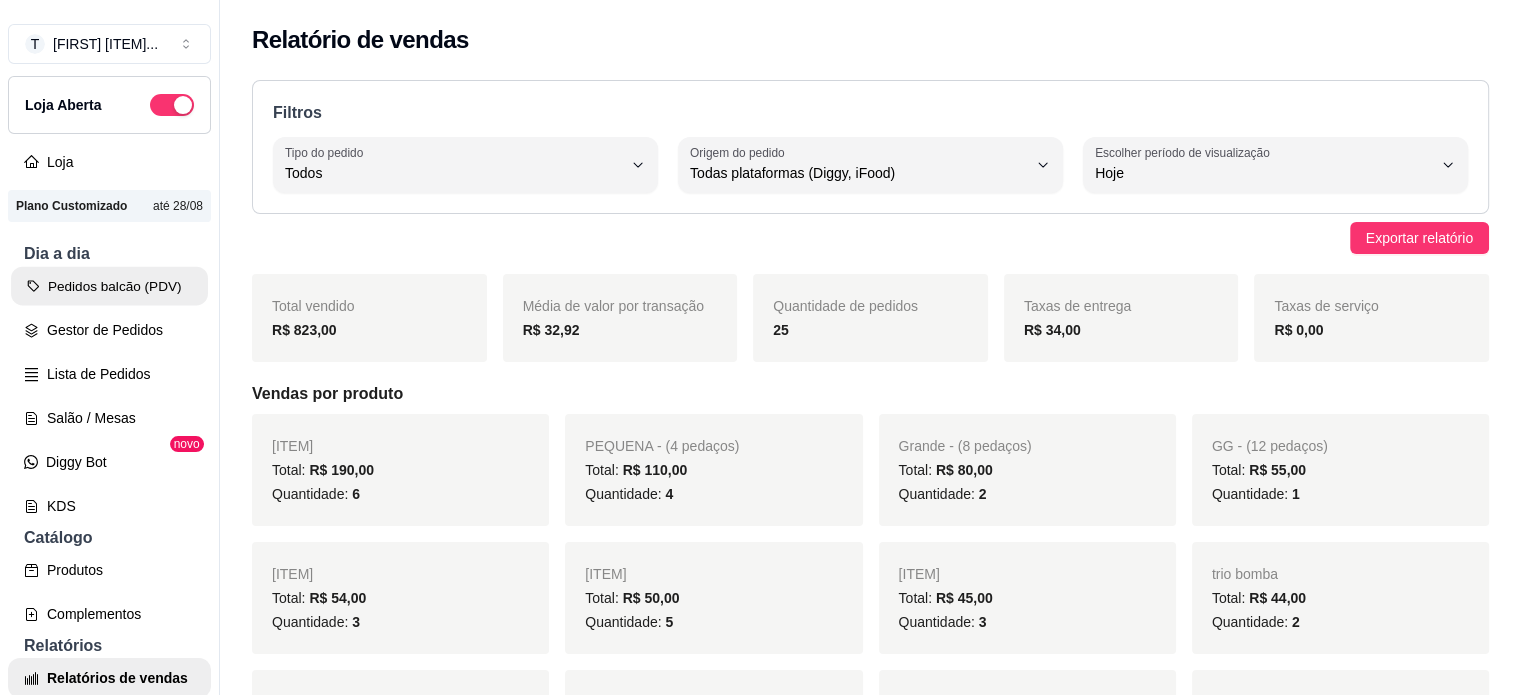 click on "Pedidos balcão (PDV)" at bounding box center [109, 286] 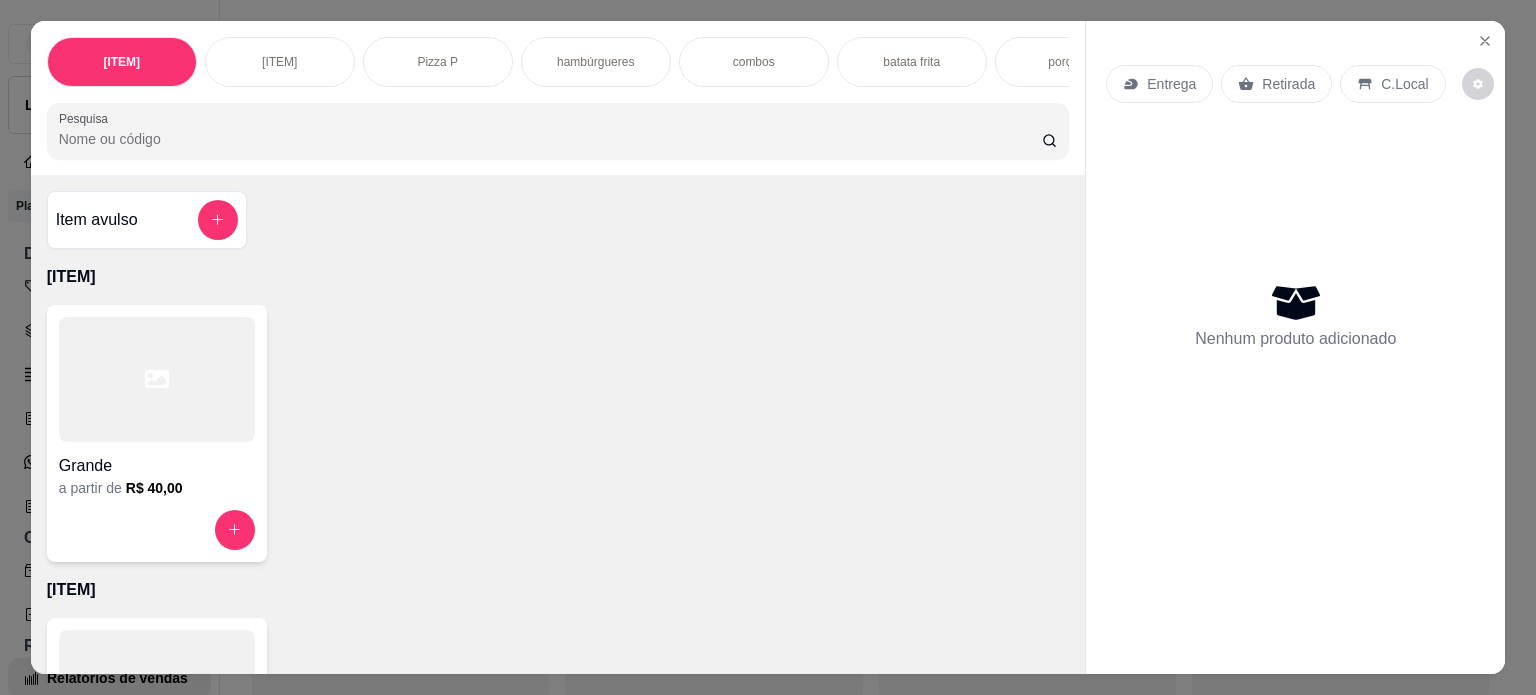 select on "TOTAL_OF_ORDERS" 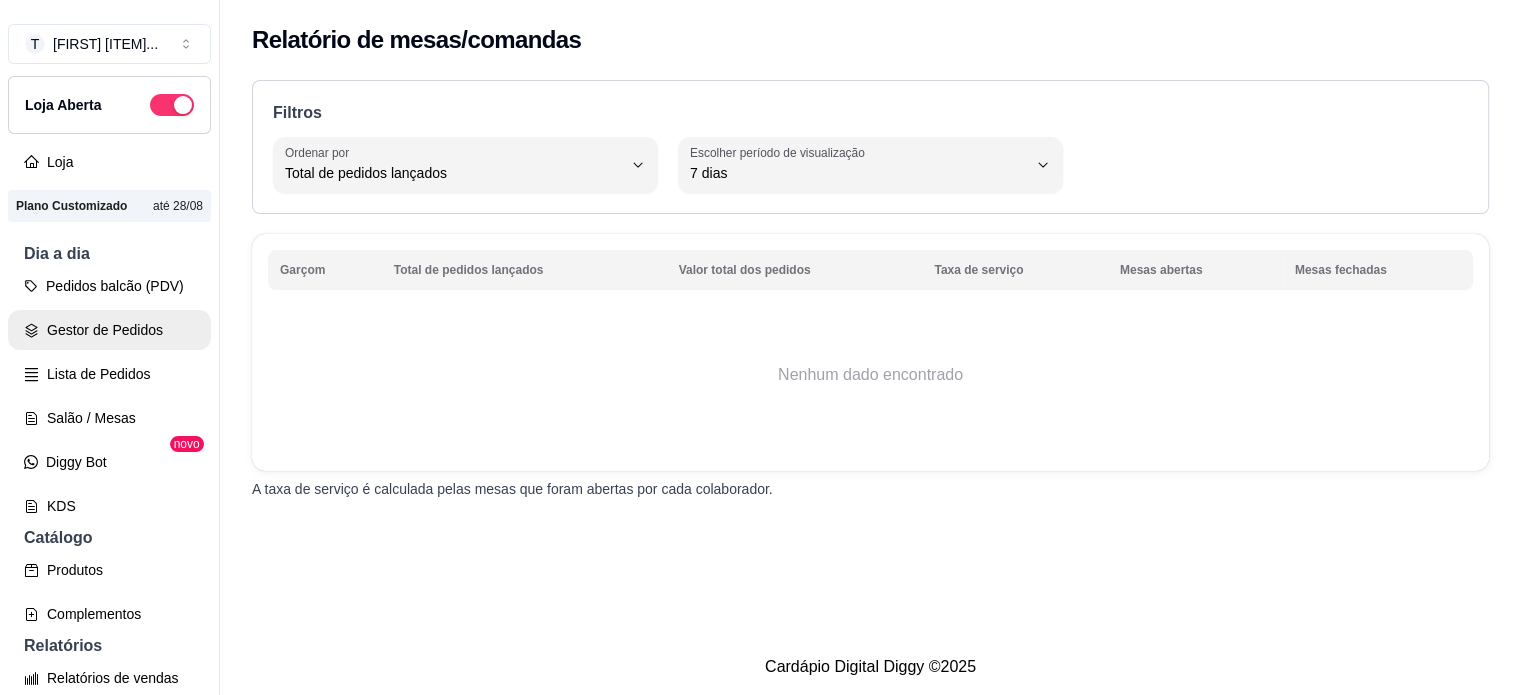 click on "Gestor de Pedidos" at bounding box center (109, 330) 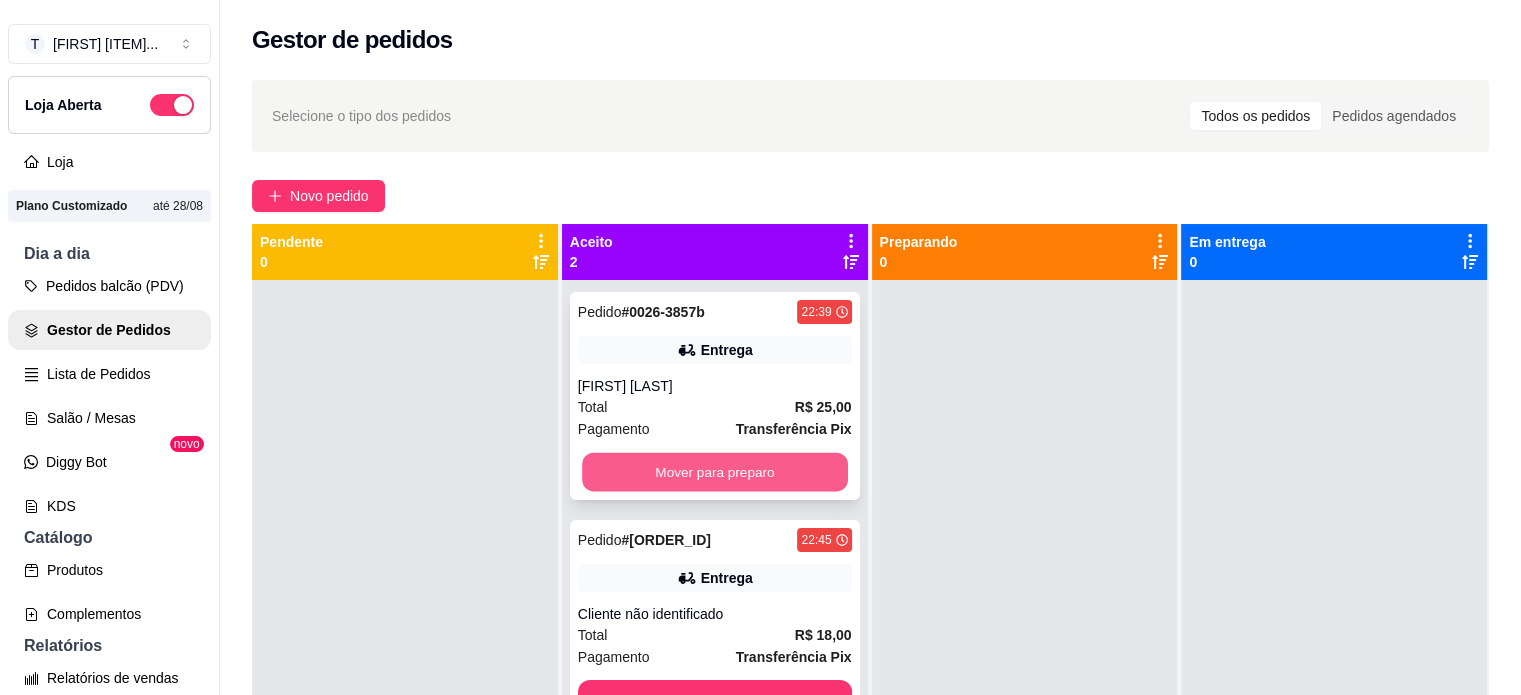 click on "Mover para preparo" at bounding box center (715, 472) 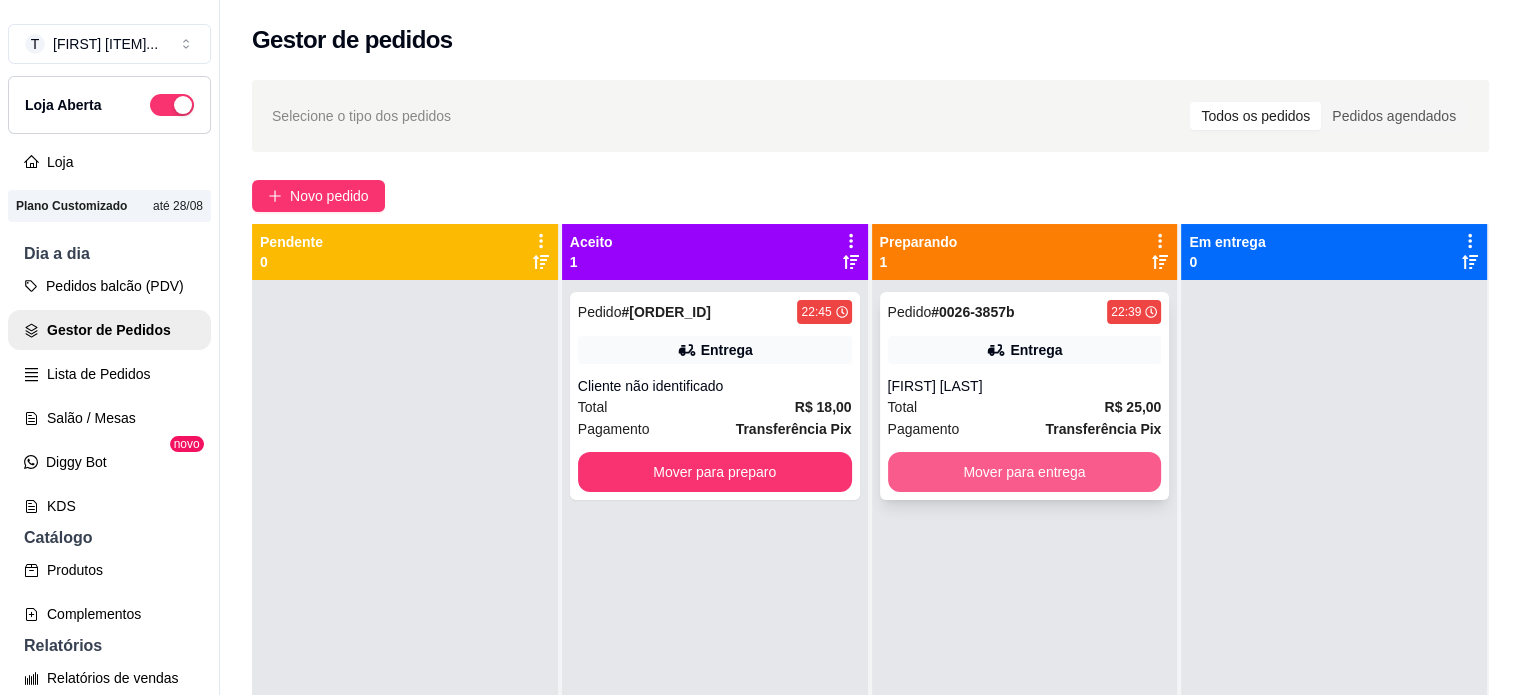 click on "Mover para entrega" at bounding box center [1025, 472] 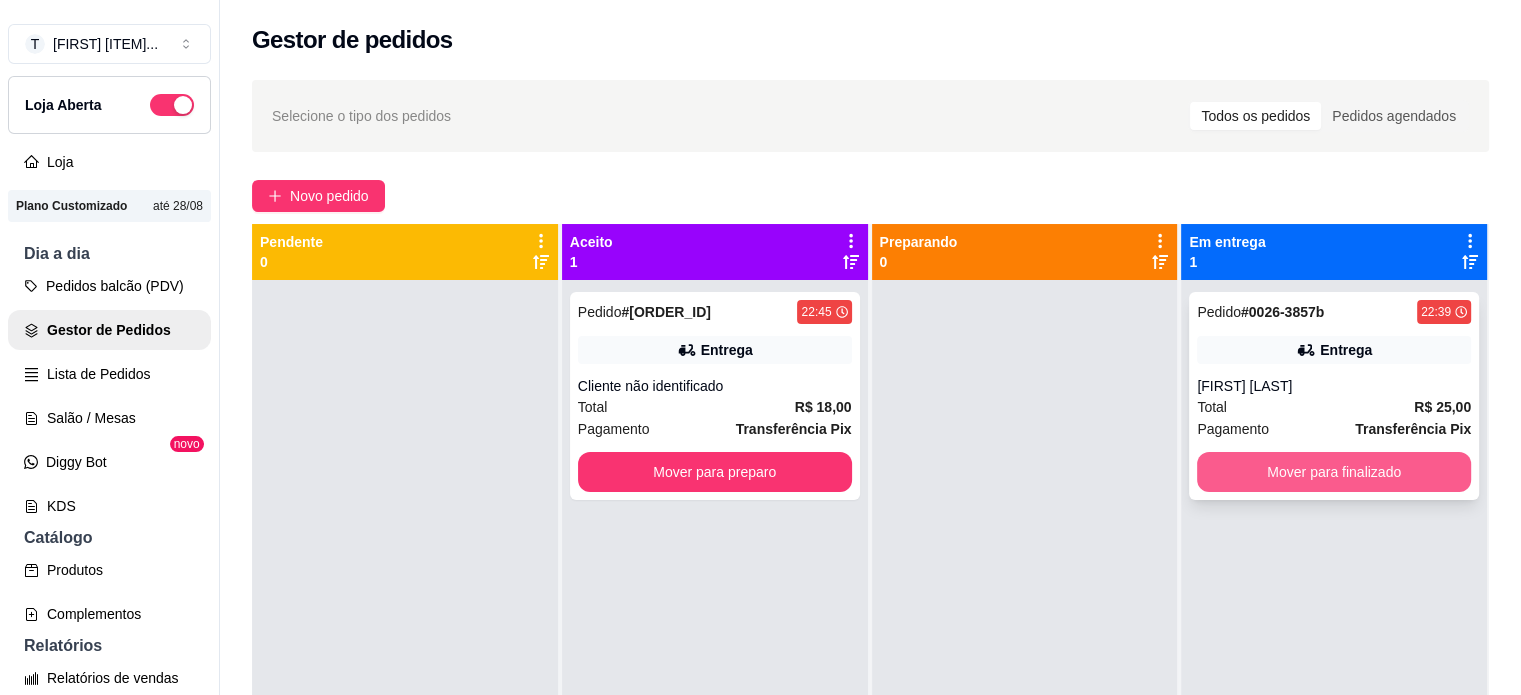 click on "Mover para finalizado" at bounding box center (1334, 472) 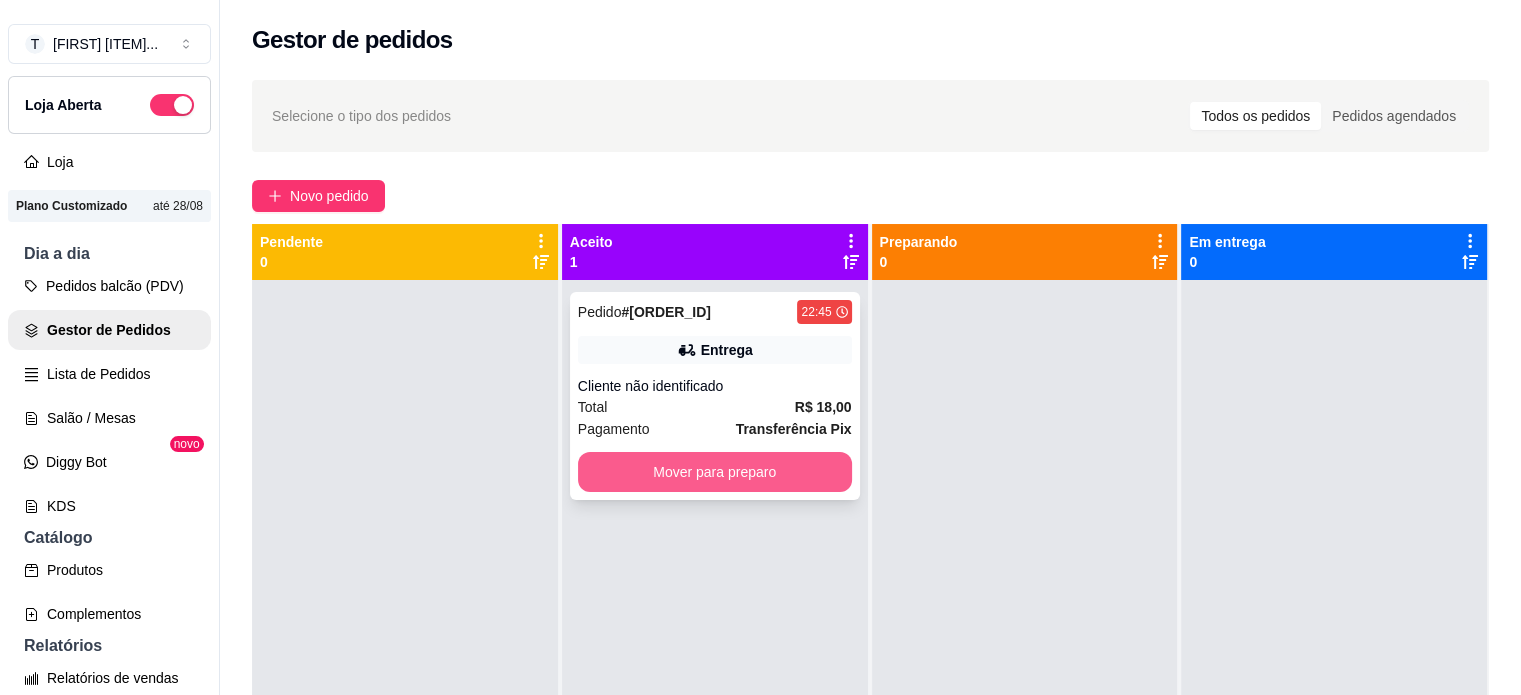click on "Mover para preparo" at bounding box center (715, 472) 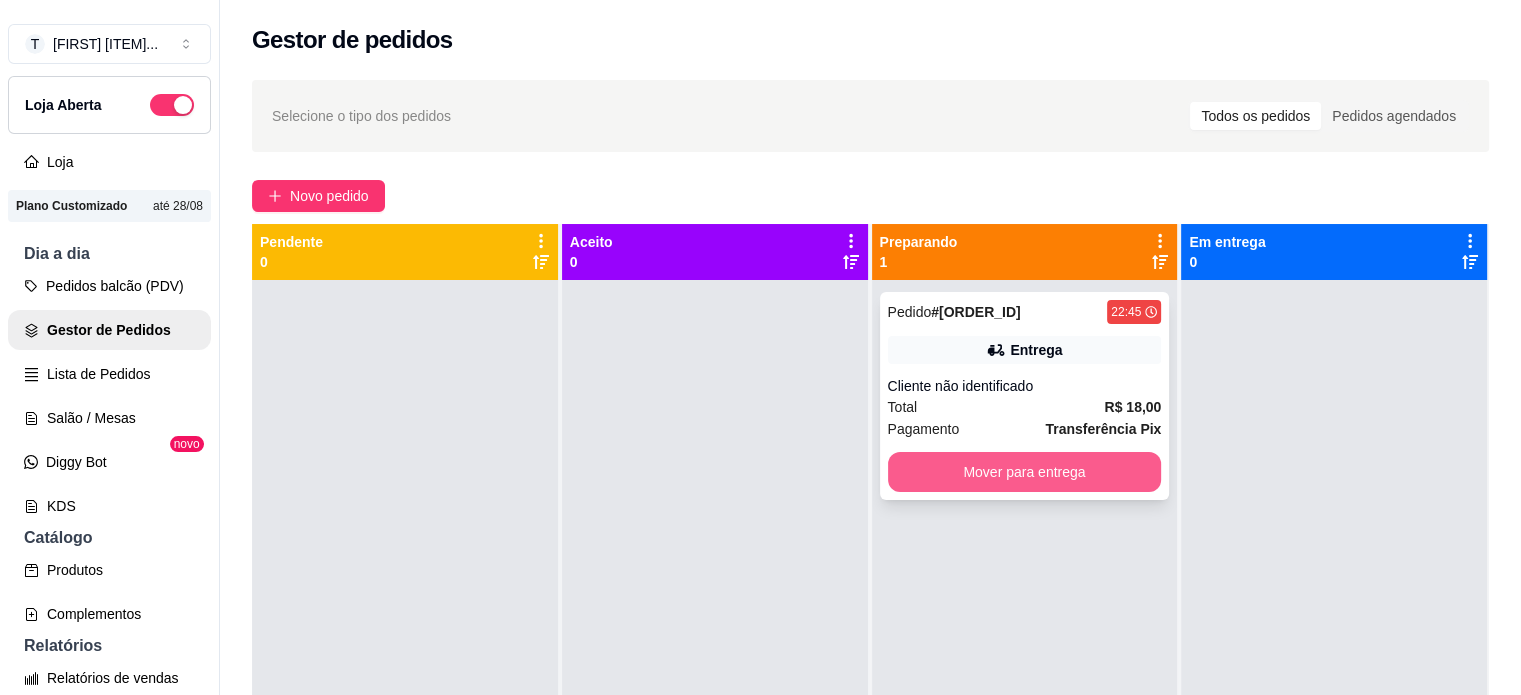click on "Mover para entrega" at bounding box center (1025, 472) 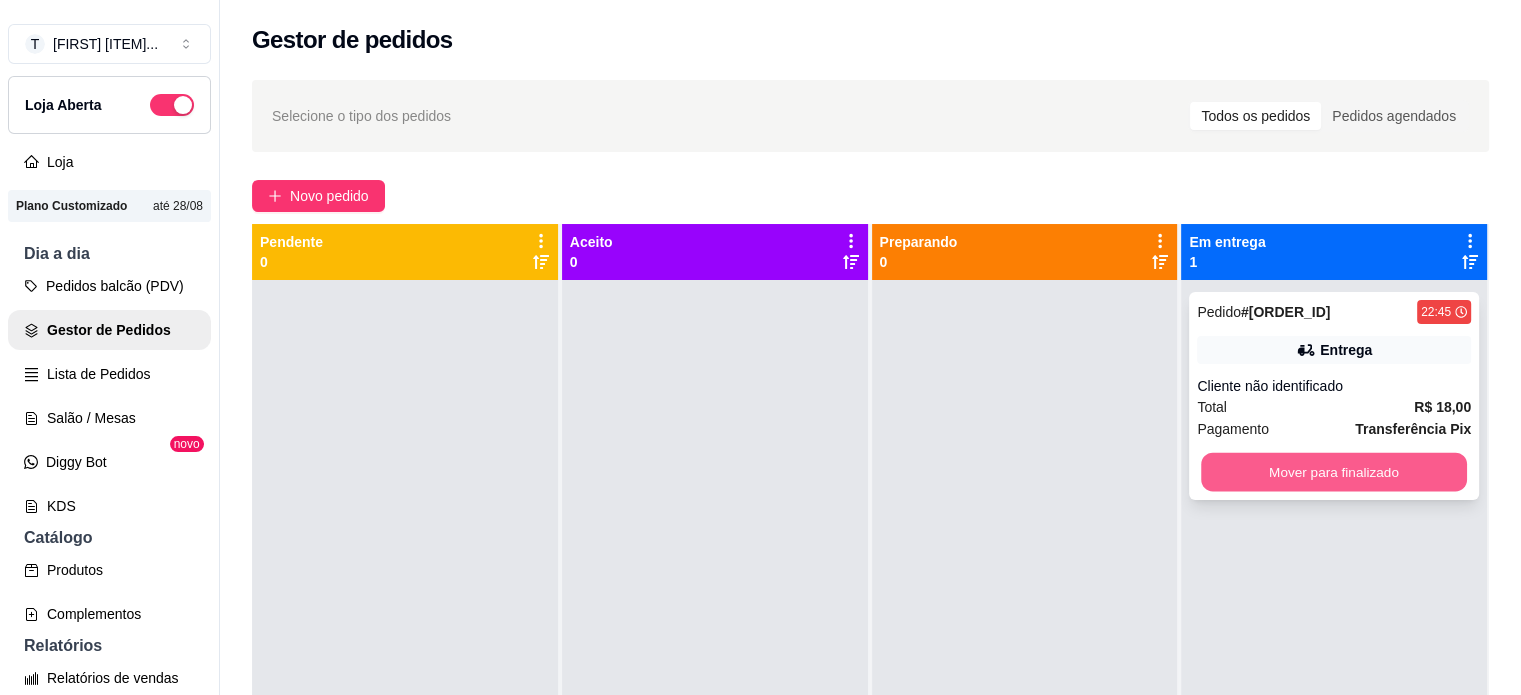 click on "Mover para finalizado" at bounding box center [1334, 472] 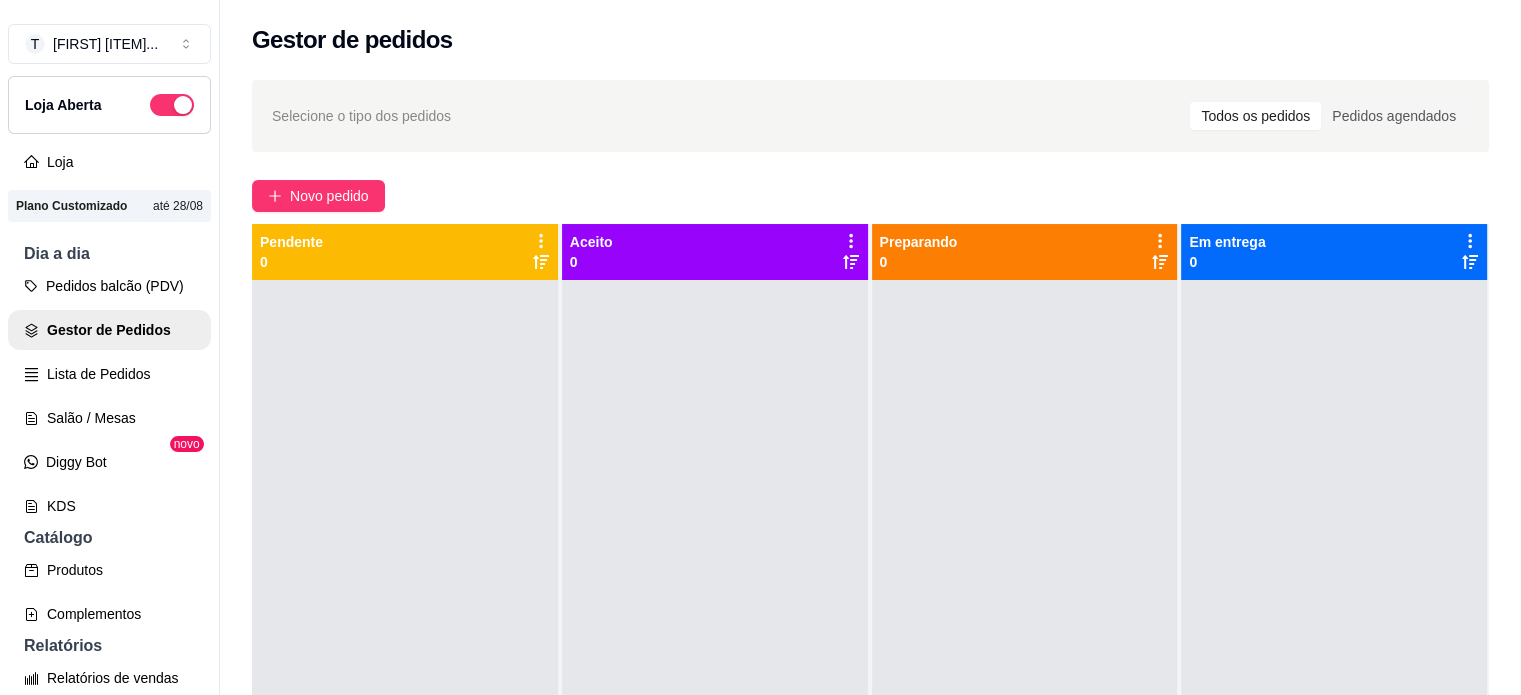 click at bounding box center (405, 627) 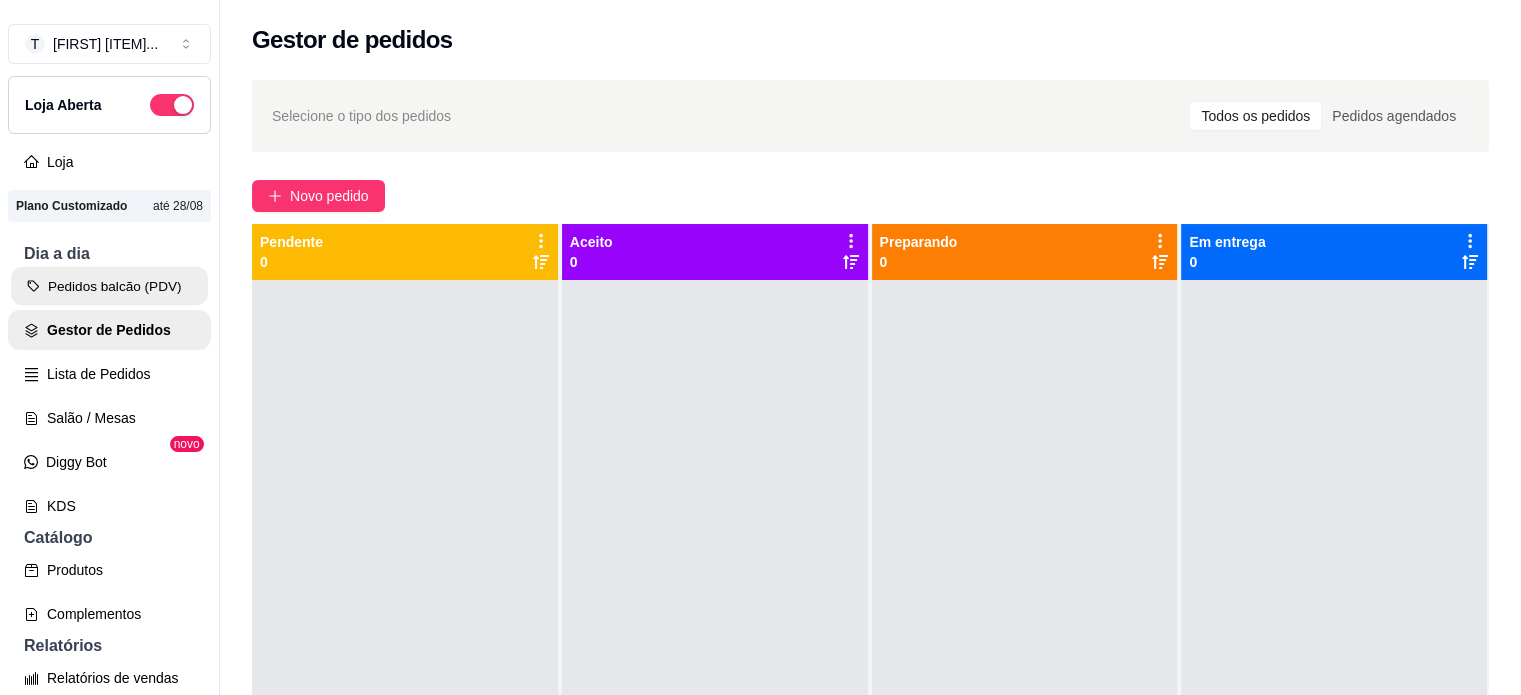 click on "Pedidos balcão (PDV)" at bounding box center (109, 286) 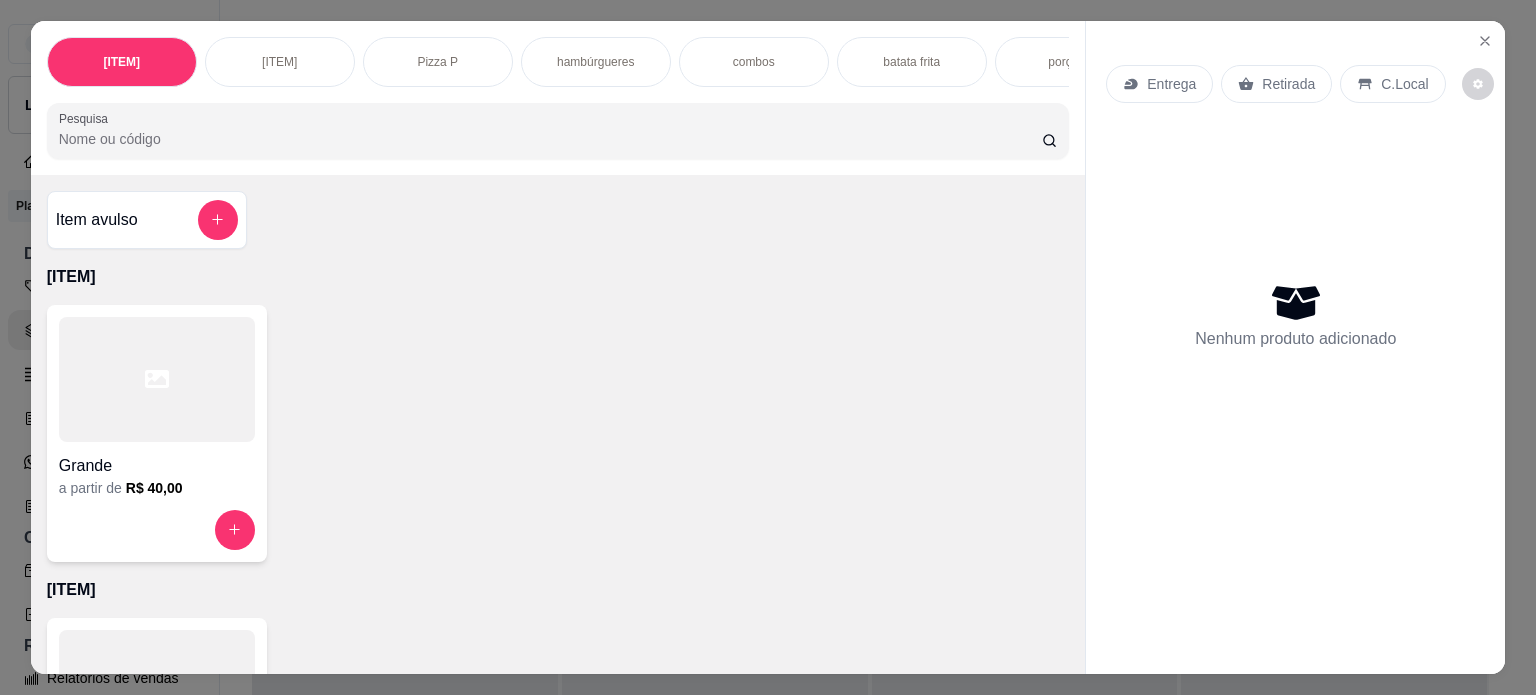select on "TOTAL_OF_ORDERS" 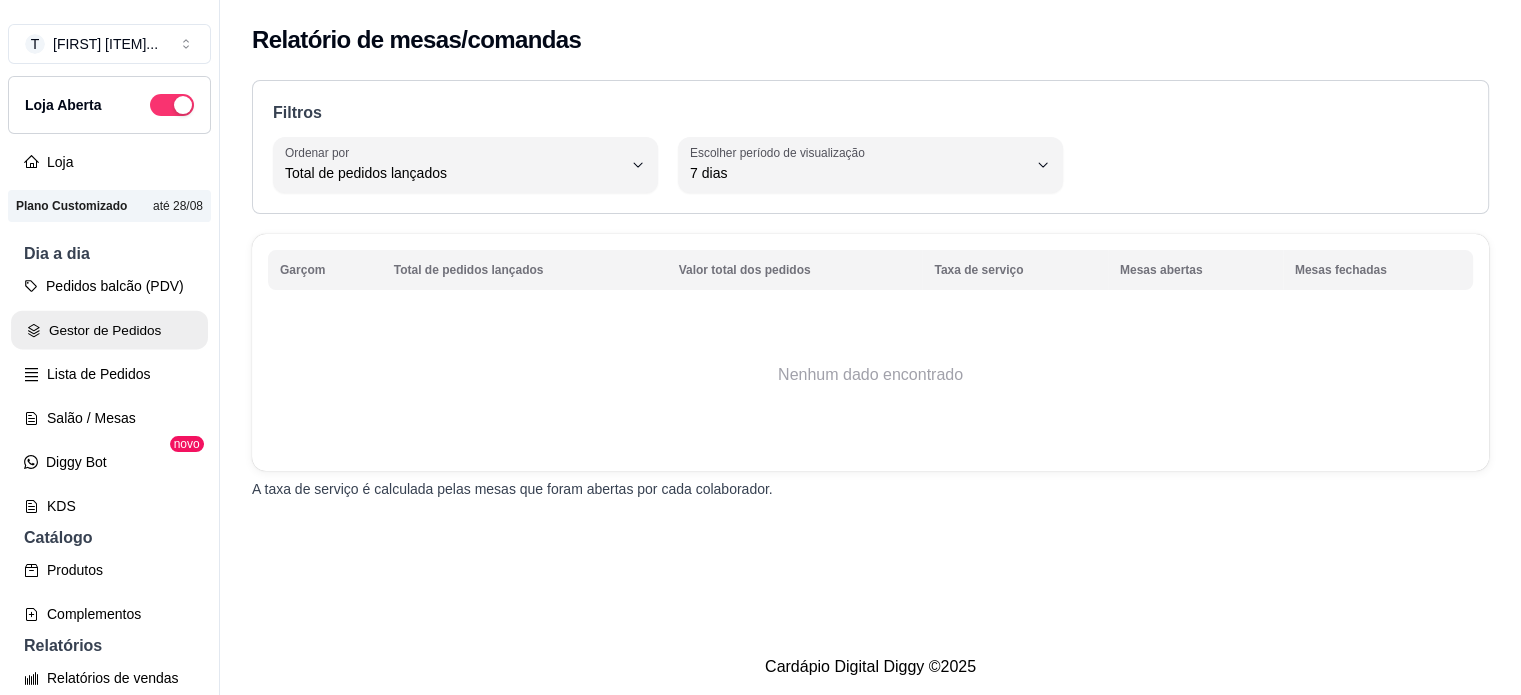 click on "Gestor de Pedidos" at bounding box center [109, 330] 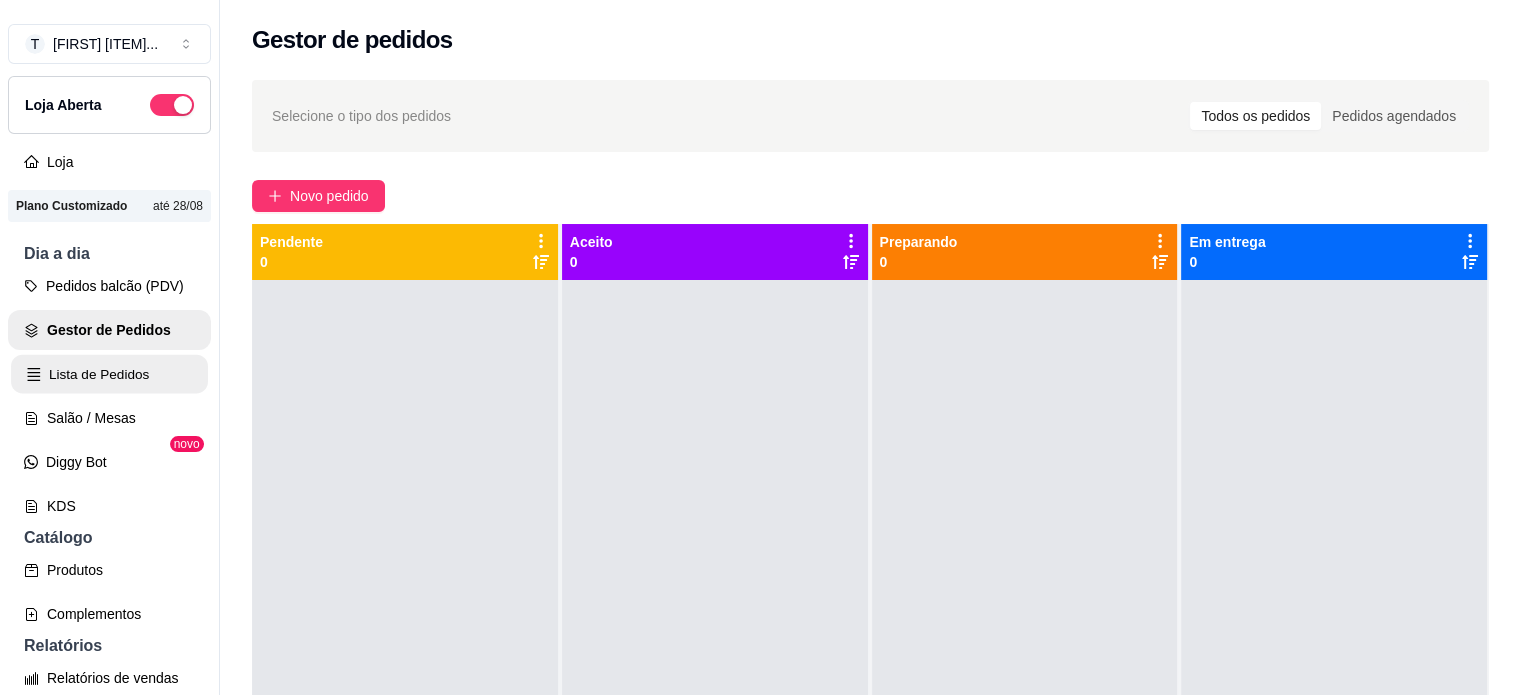 click on "Lista de Pedidos" at bounding box center [109, 374] 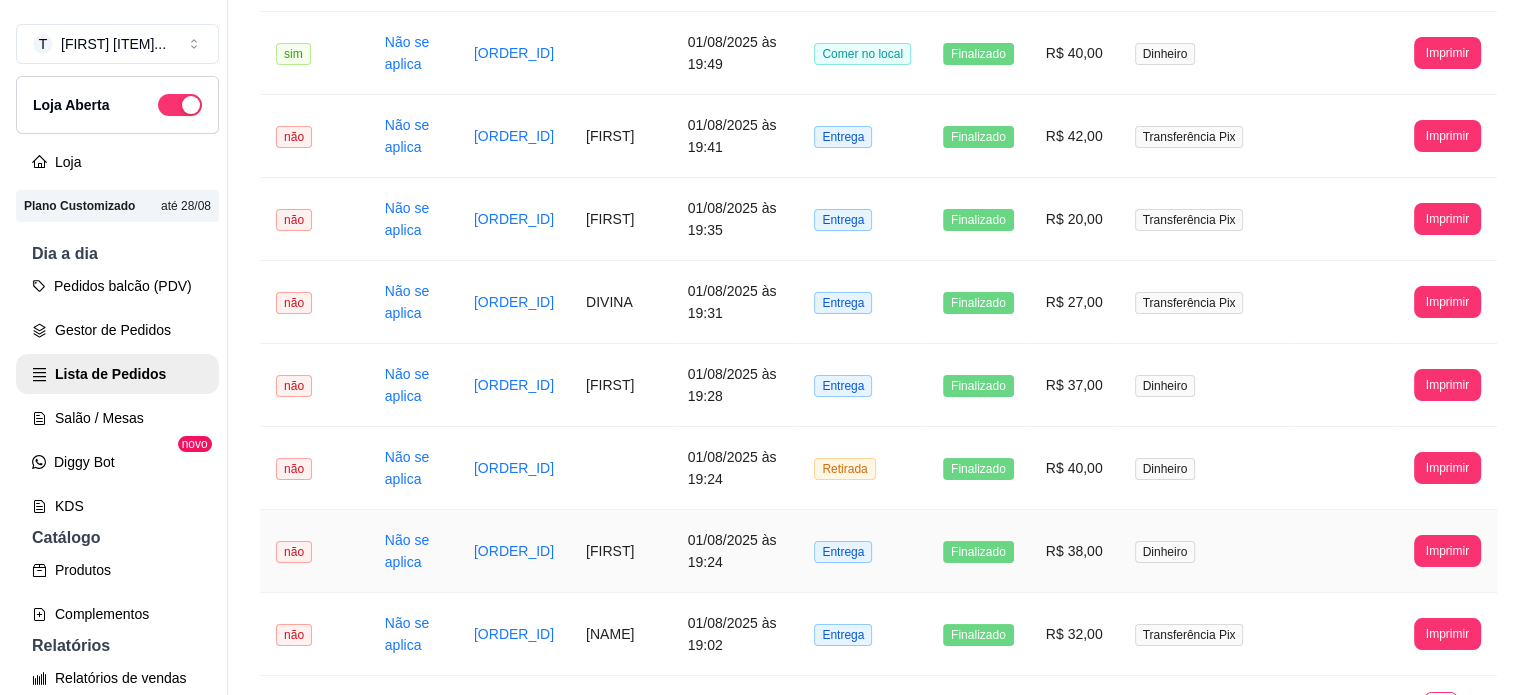 scroll, scrollTop: 1934, scrollLeft: 0, axis: vertical 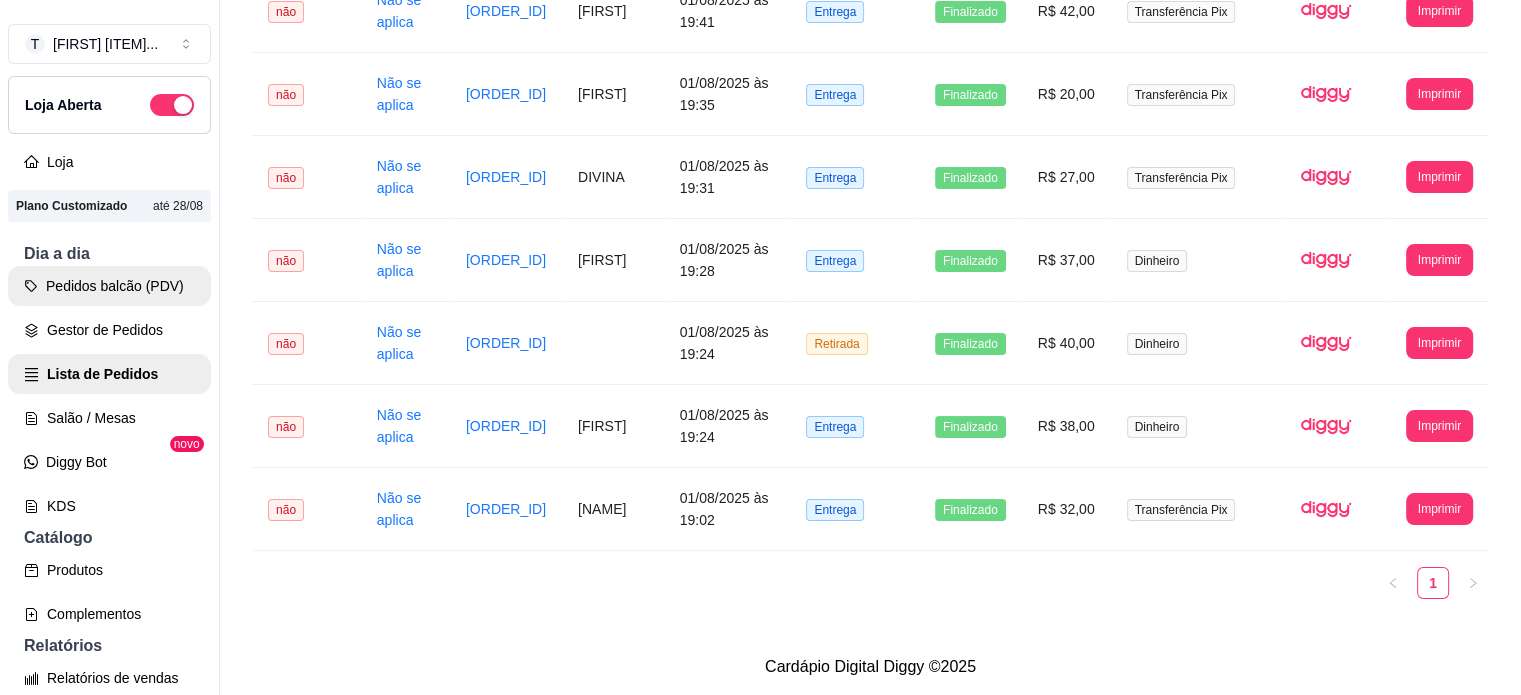 click on "Pedidos balcão (PDV)" at bounding box center (109, 286) 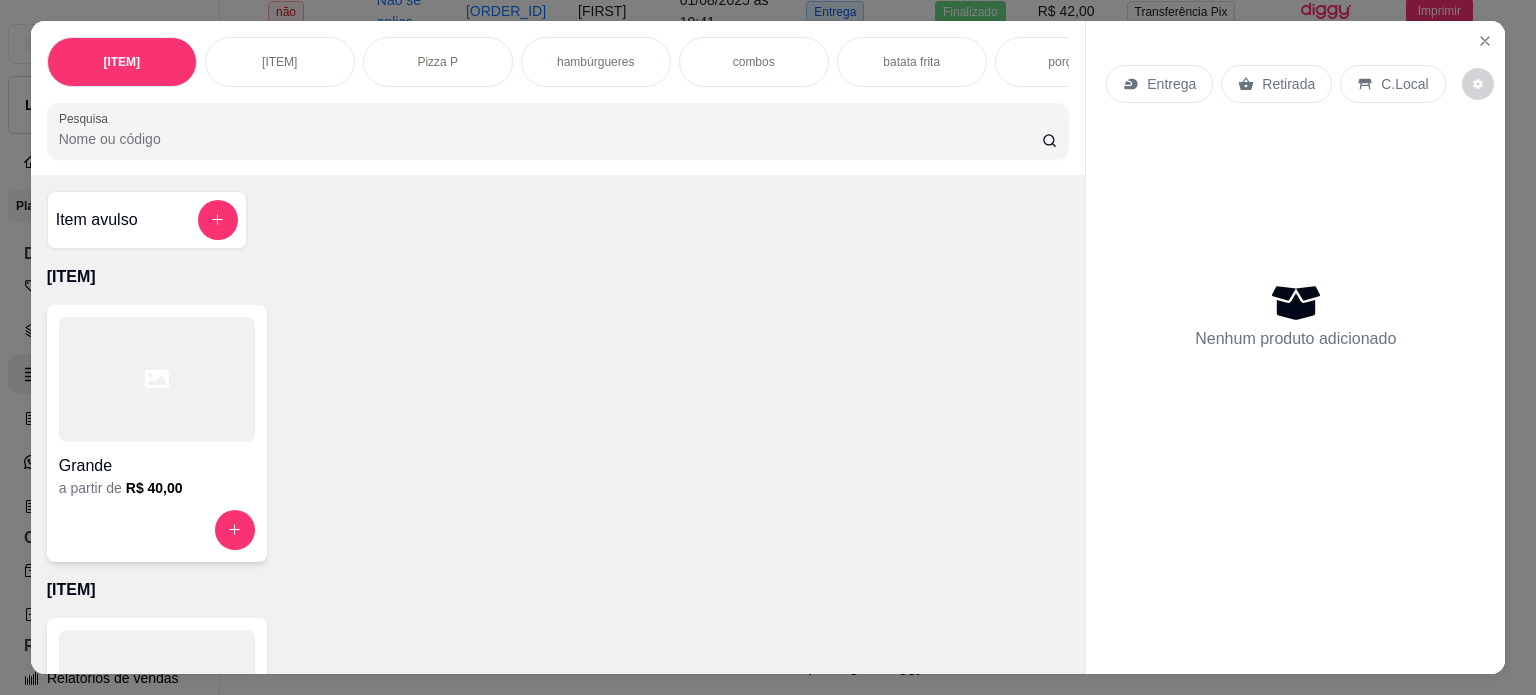 click on "hambúrgueres" at bounding box center [595, 62] 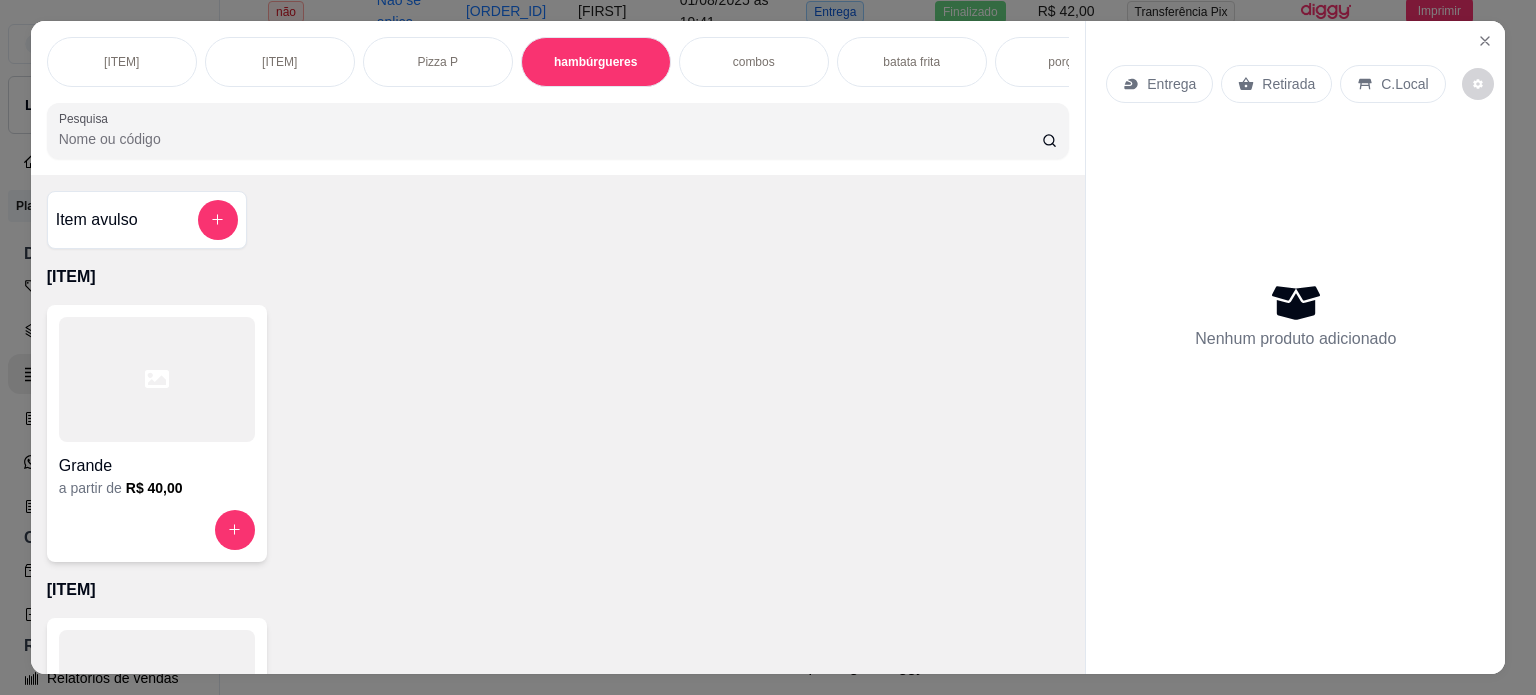 scroll, scrollTop: 1028, scrollLeft: 0, axis: vertical 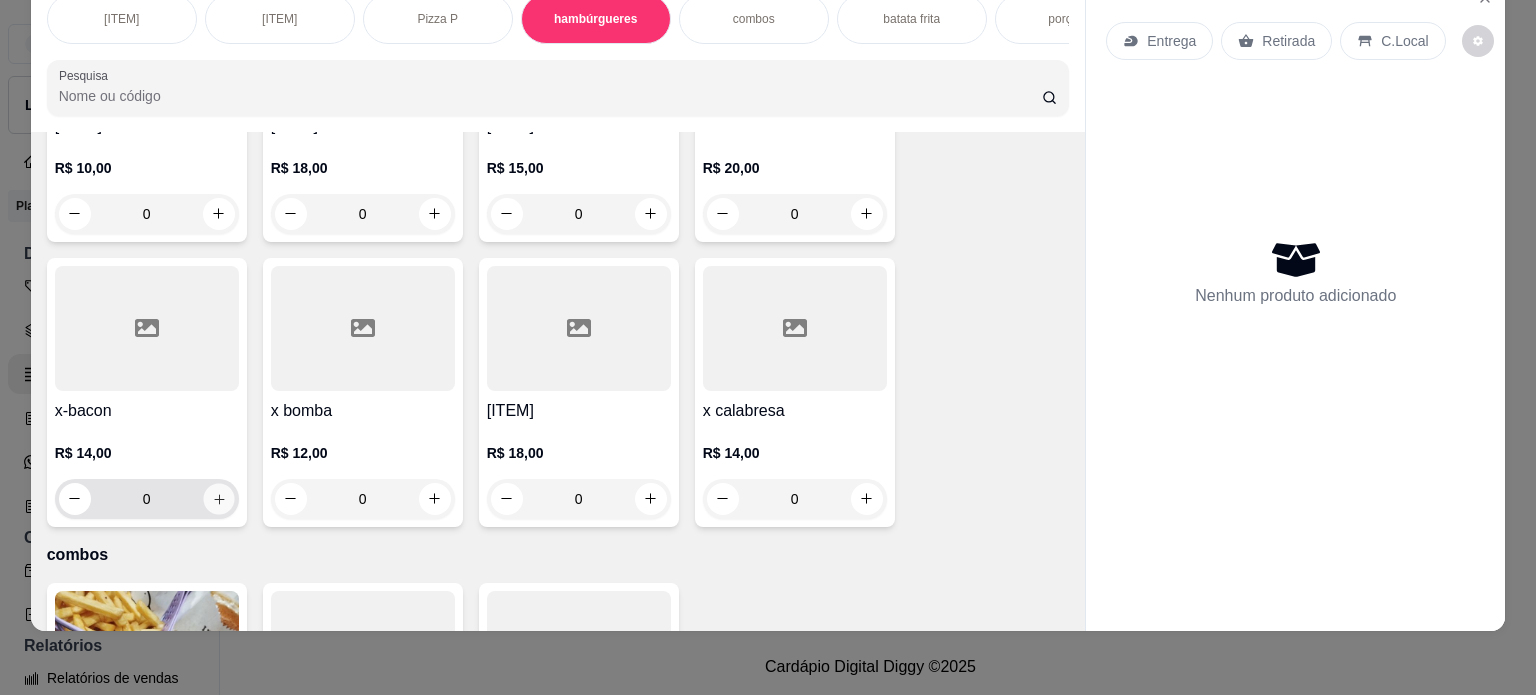 click 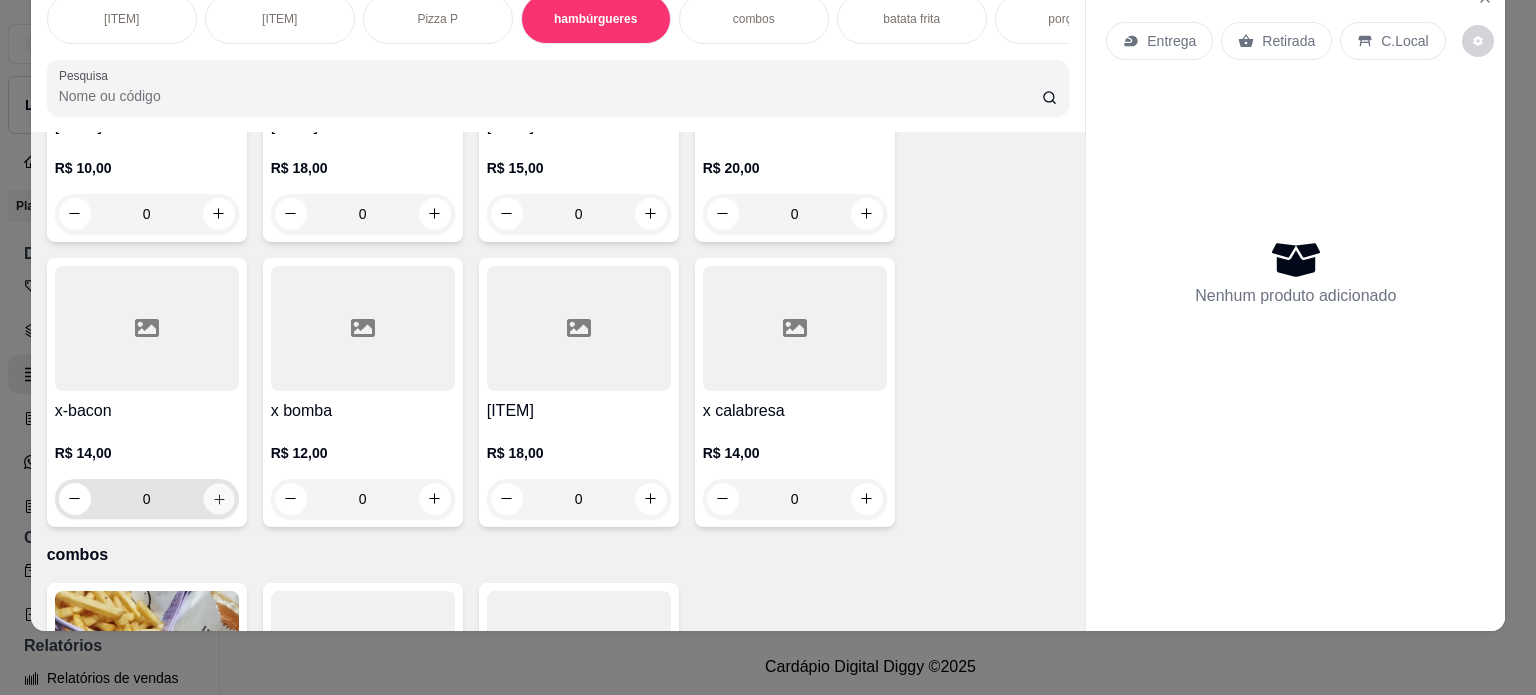 type on "1" 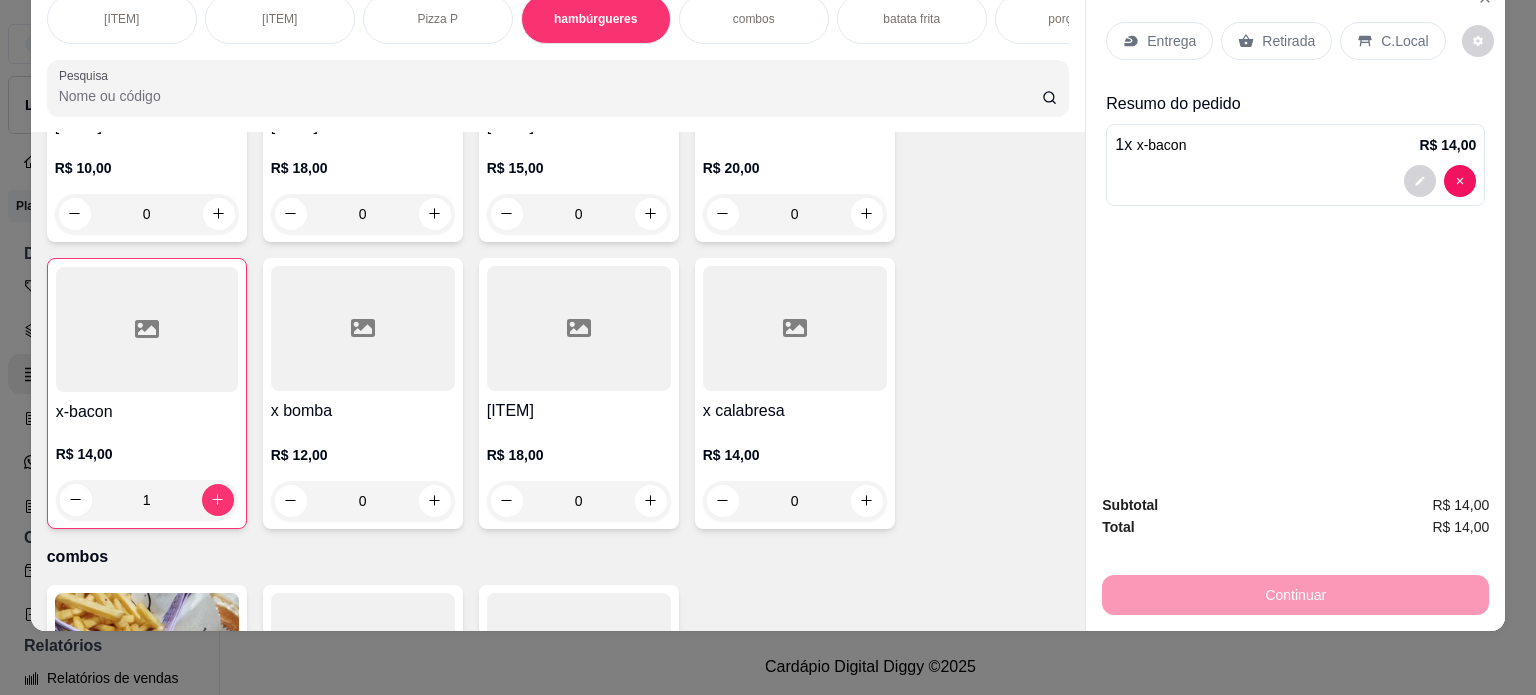 click on "Entrega" at bounding box center [1171, 41] 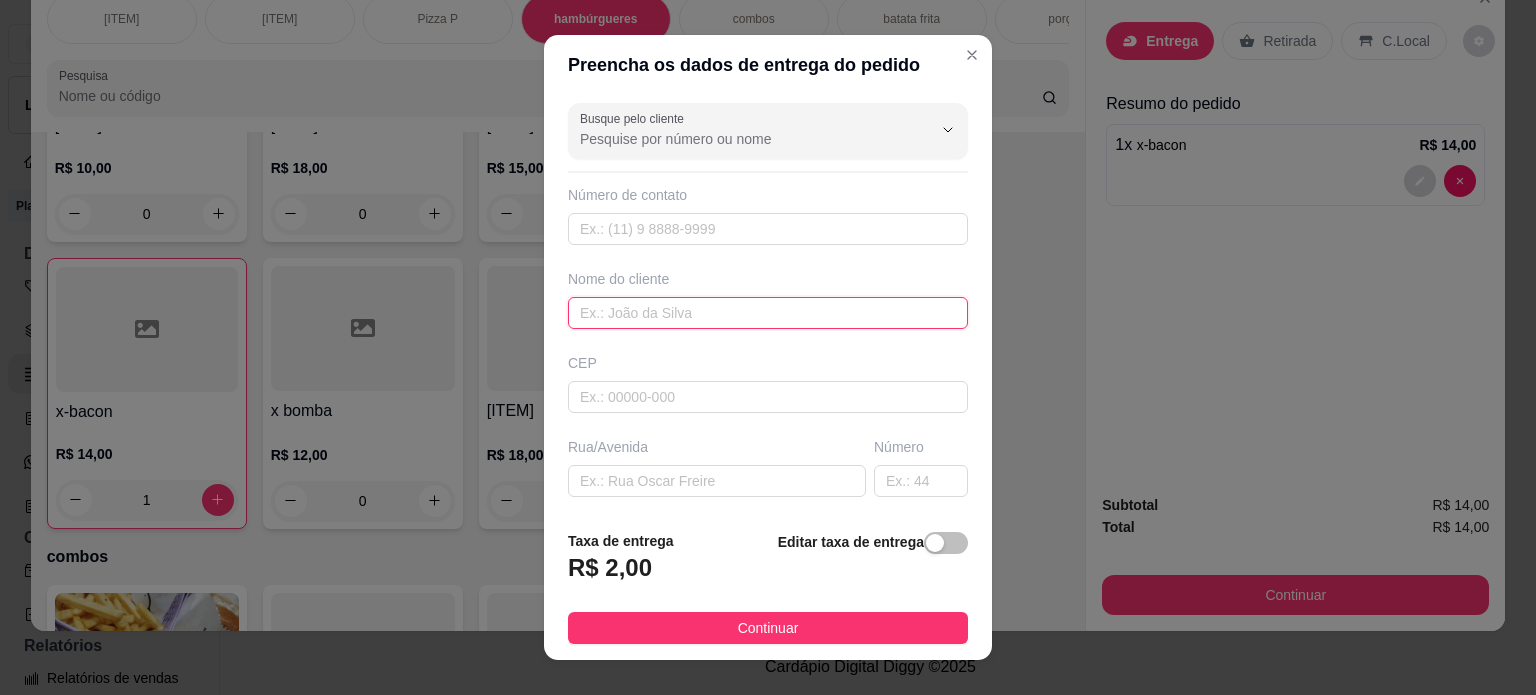 click at bounding box center (768, 313) 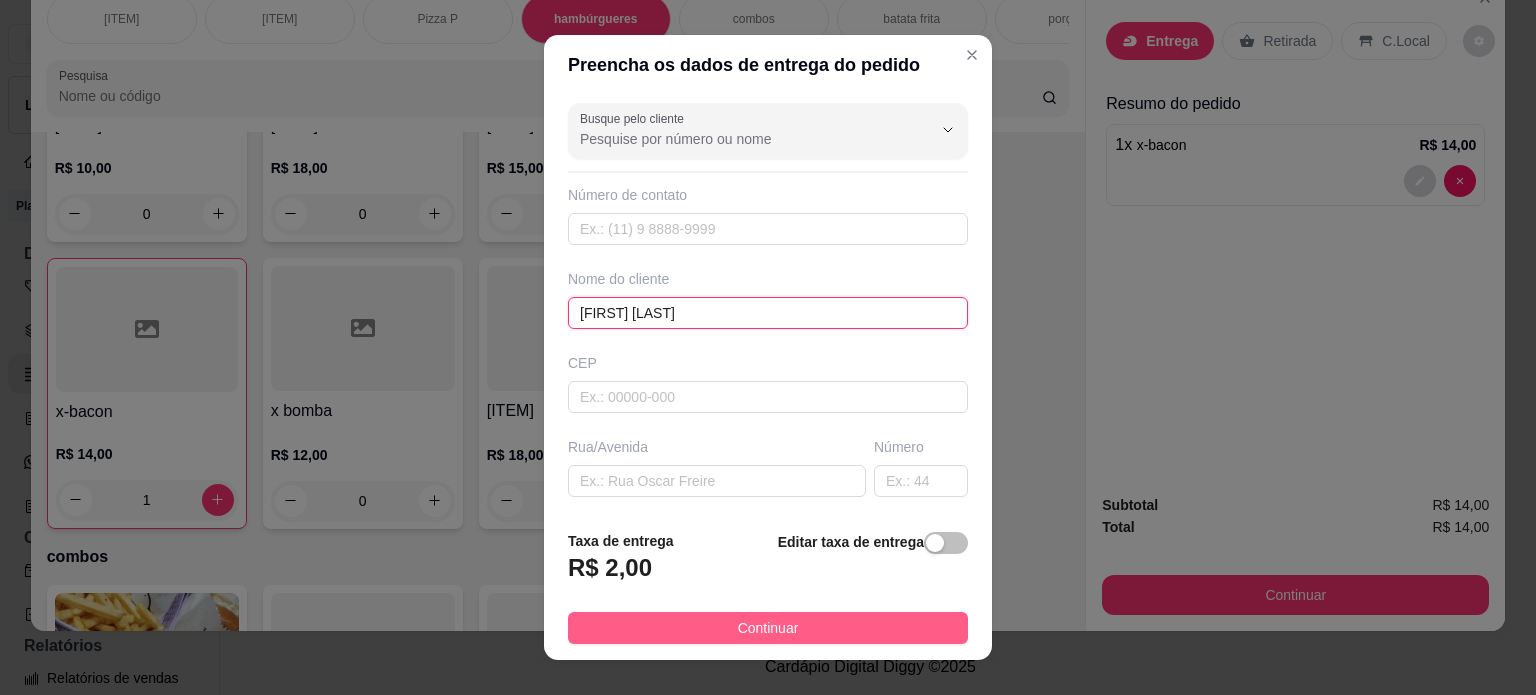 type on "[FIRST] [LAST]" 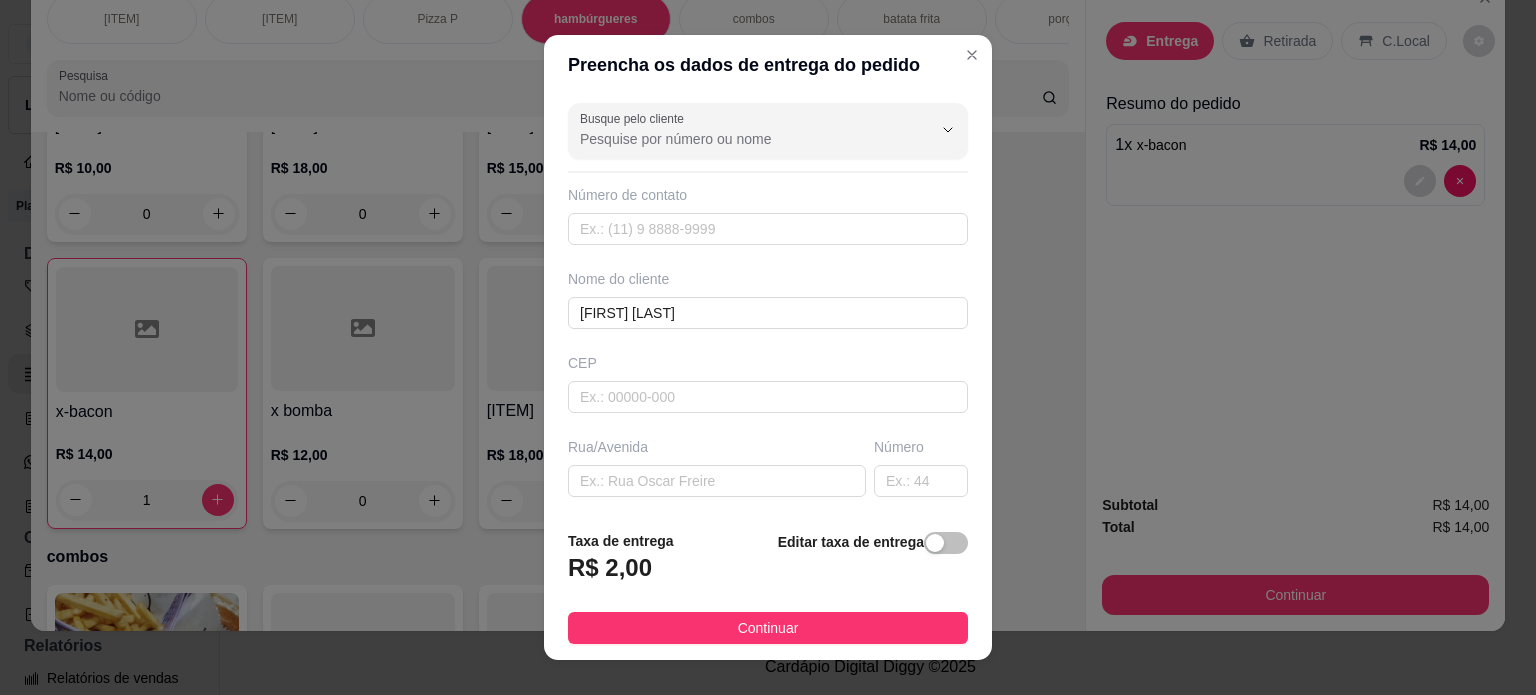 click on "Continuar" at bounding box center (768, 628) 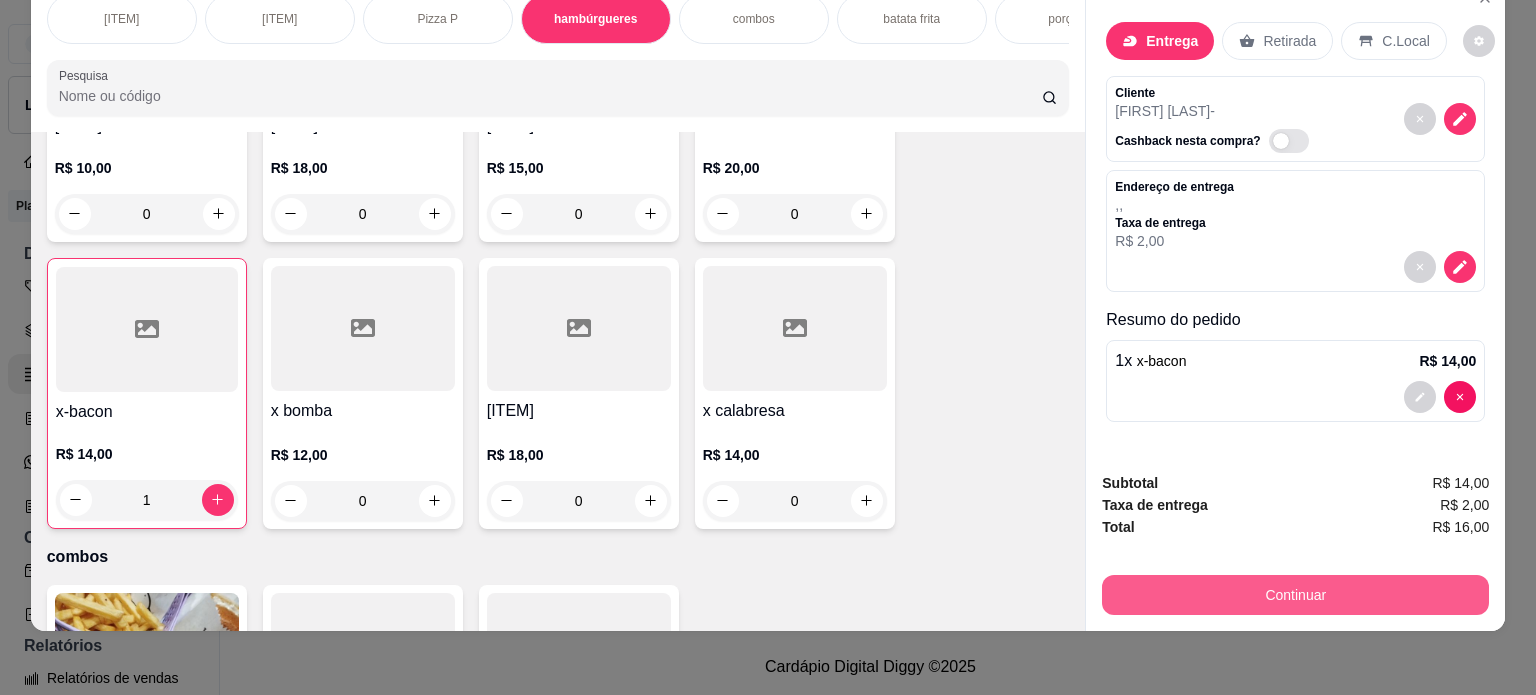 click on "Continuar" at bounding box center (1295, 595) 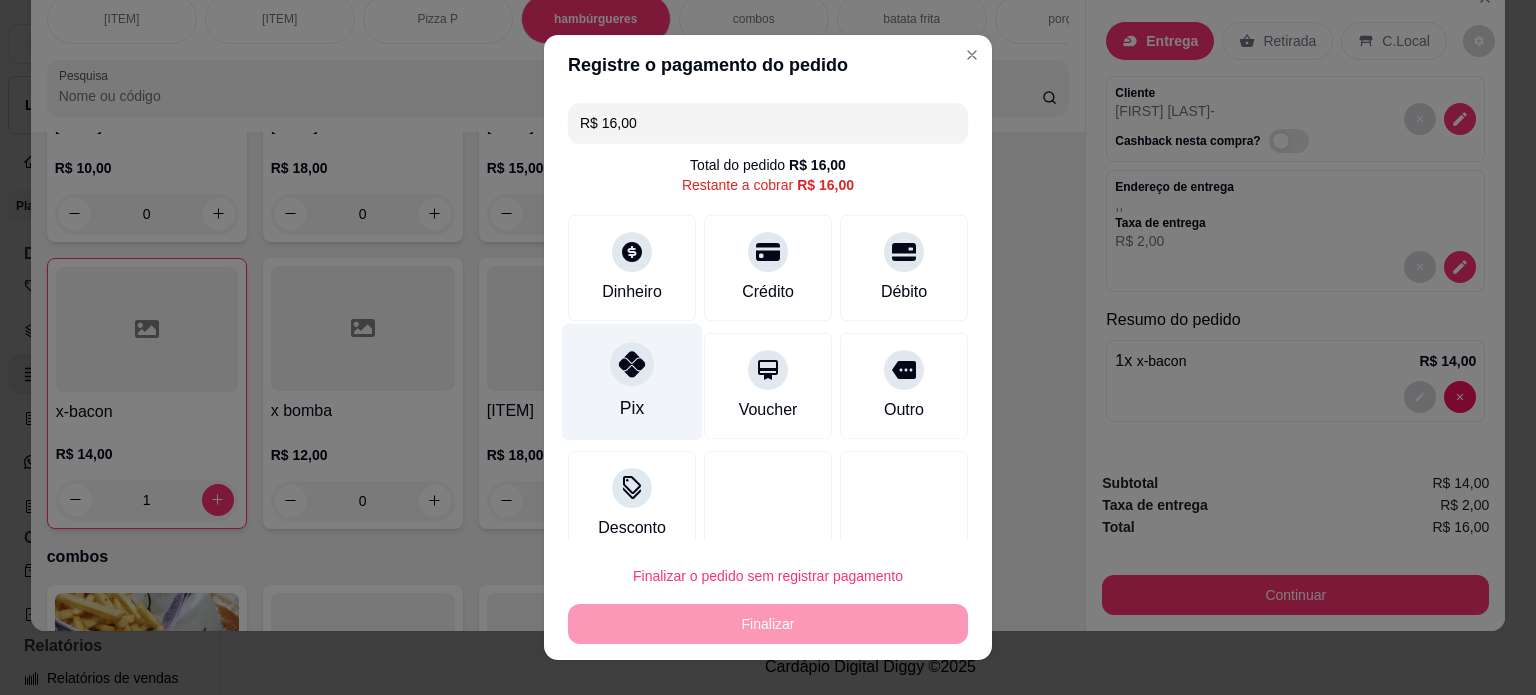 drag, startPoint x: 640, startPoint y: 403, endPoint x: 635, endPoint y: 412, distance: 10.29563 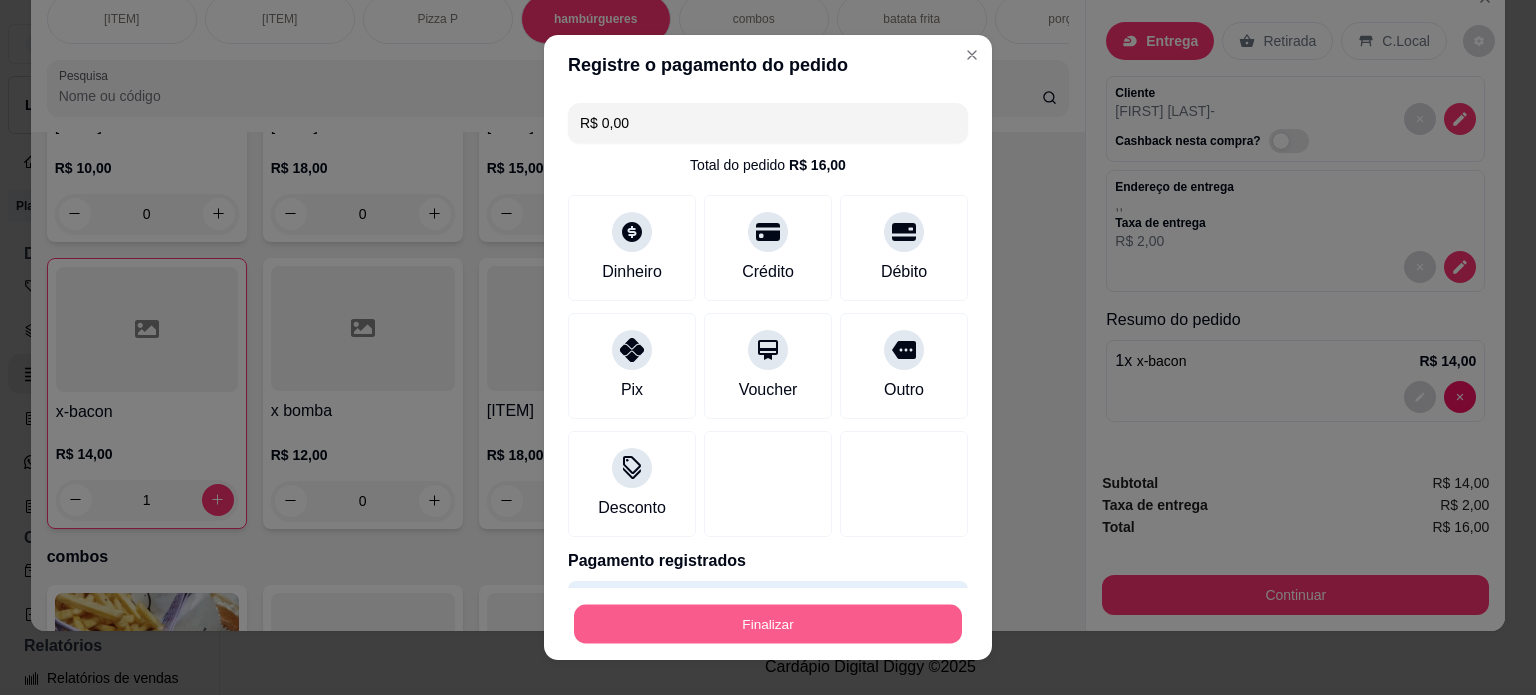 click on "Finalizar" at bounding box center [768, 624] 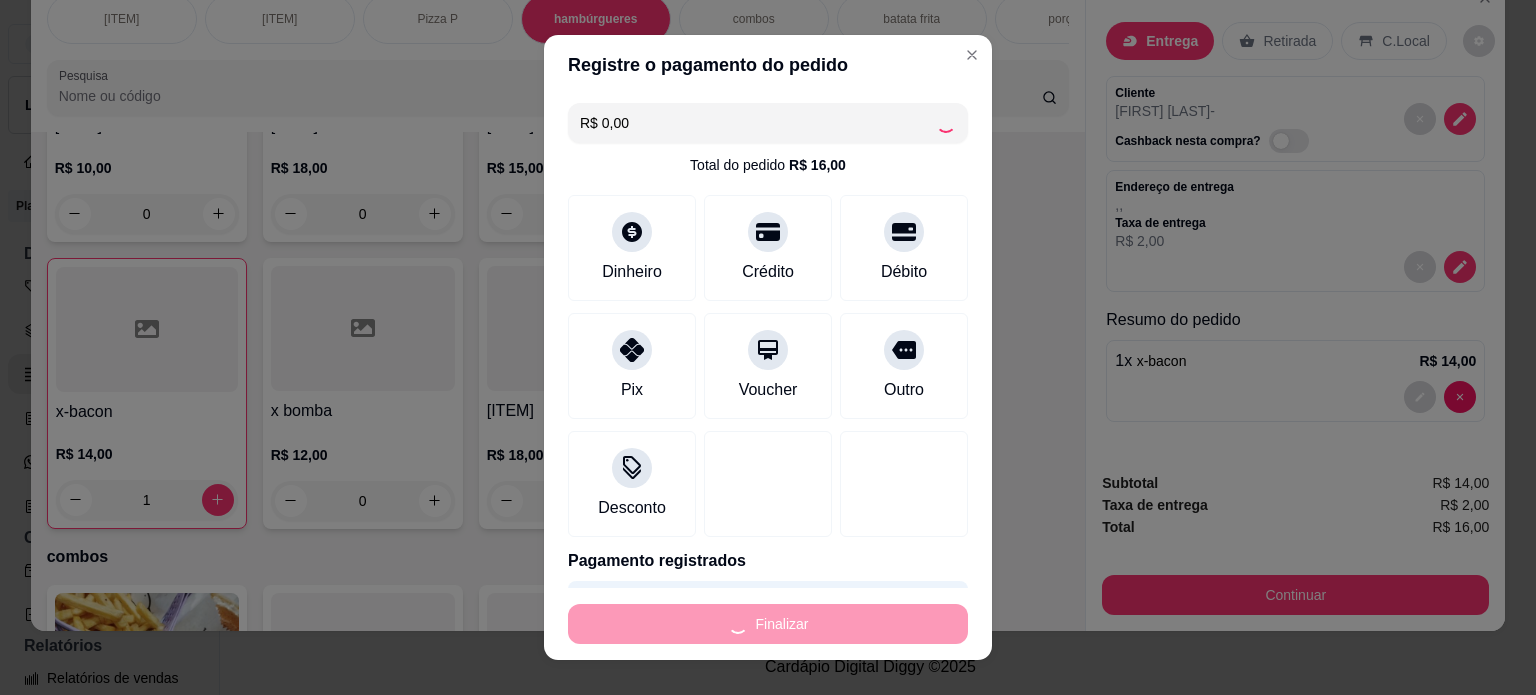 type on "0" 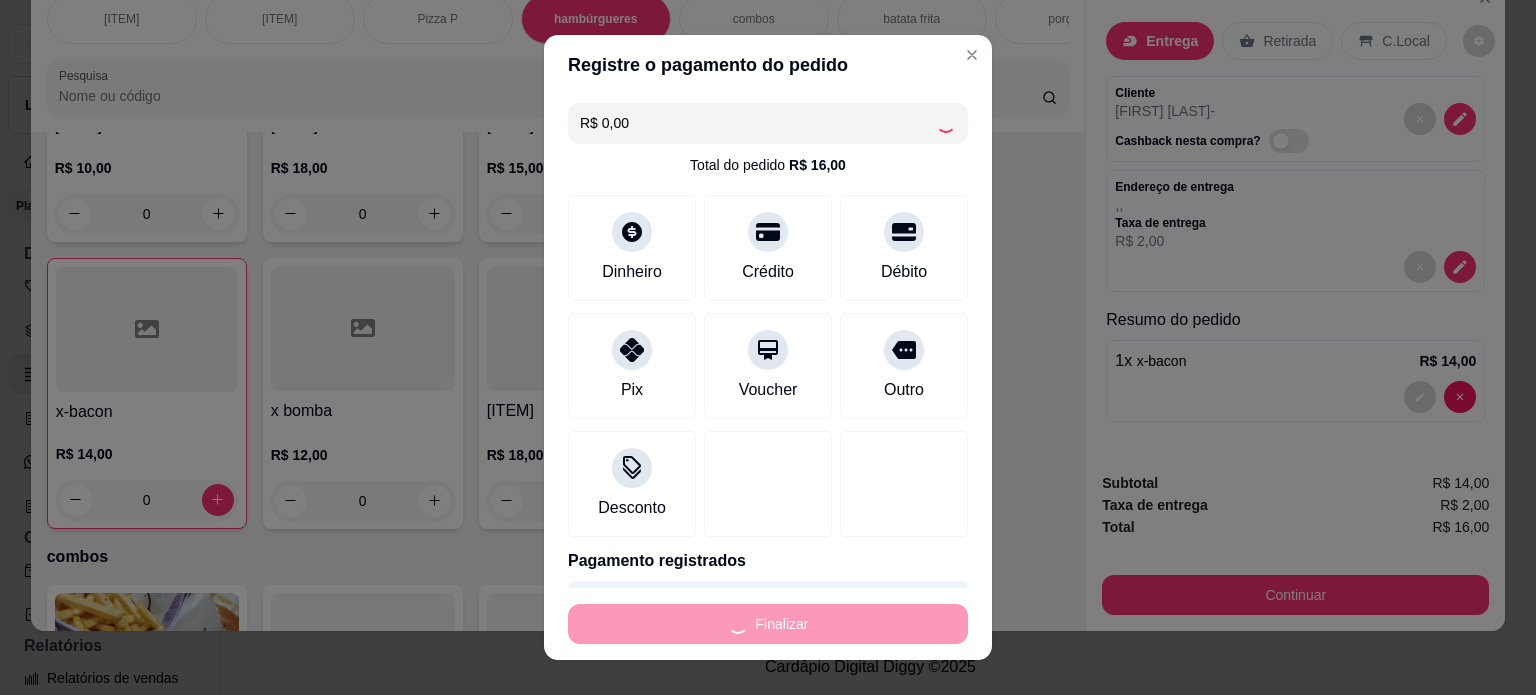 type on "-R$ 16,00" 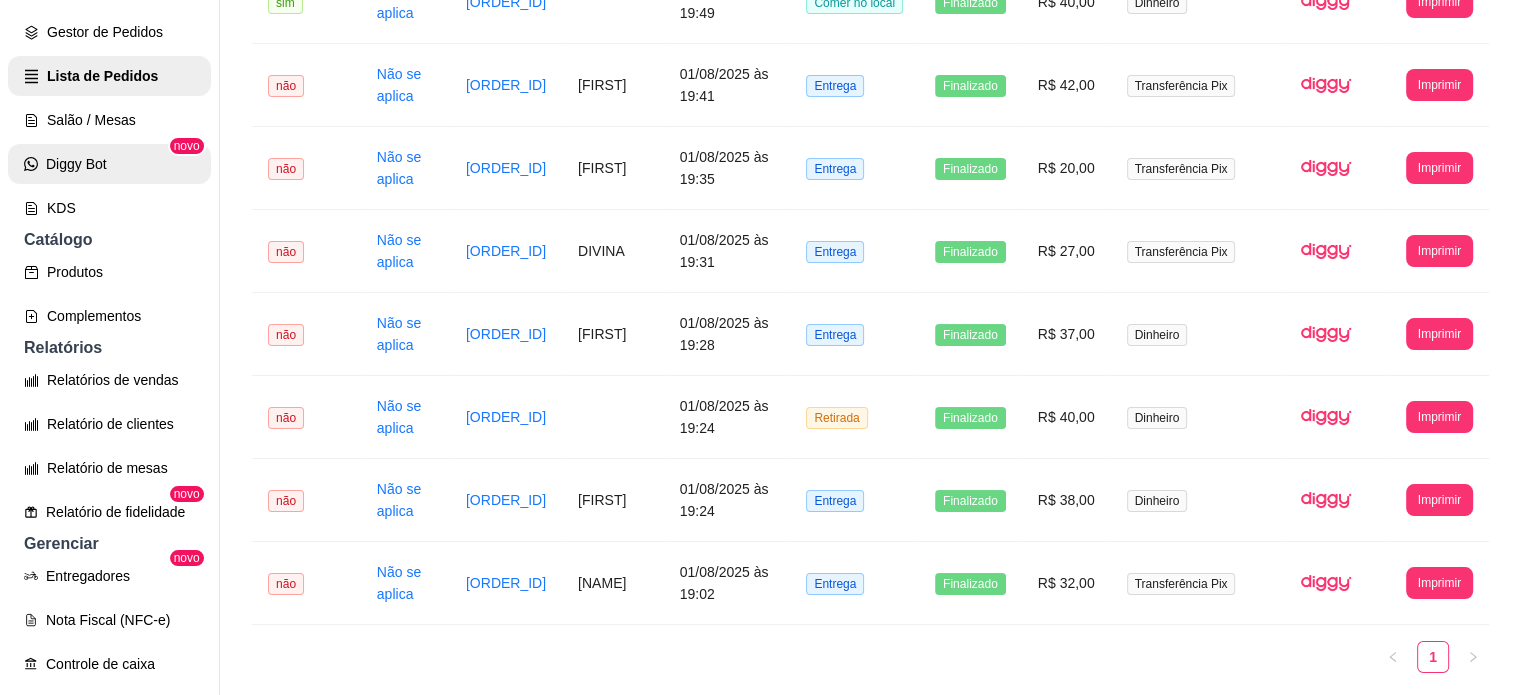 scroll, scrollTop: 300, scrollLeft: 0, axis: vertical 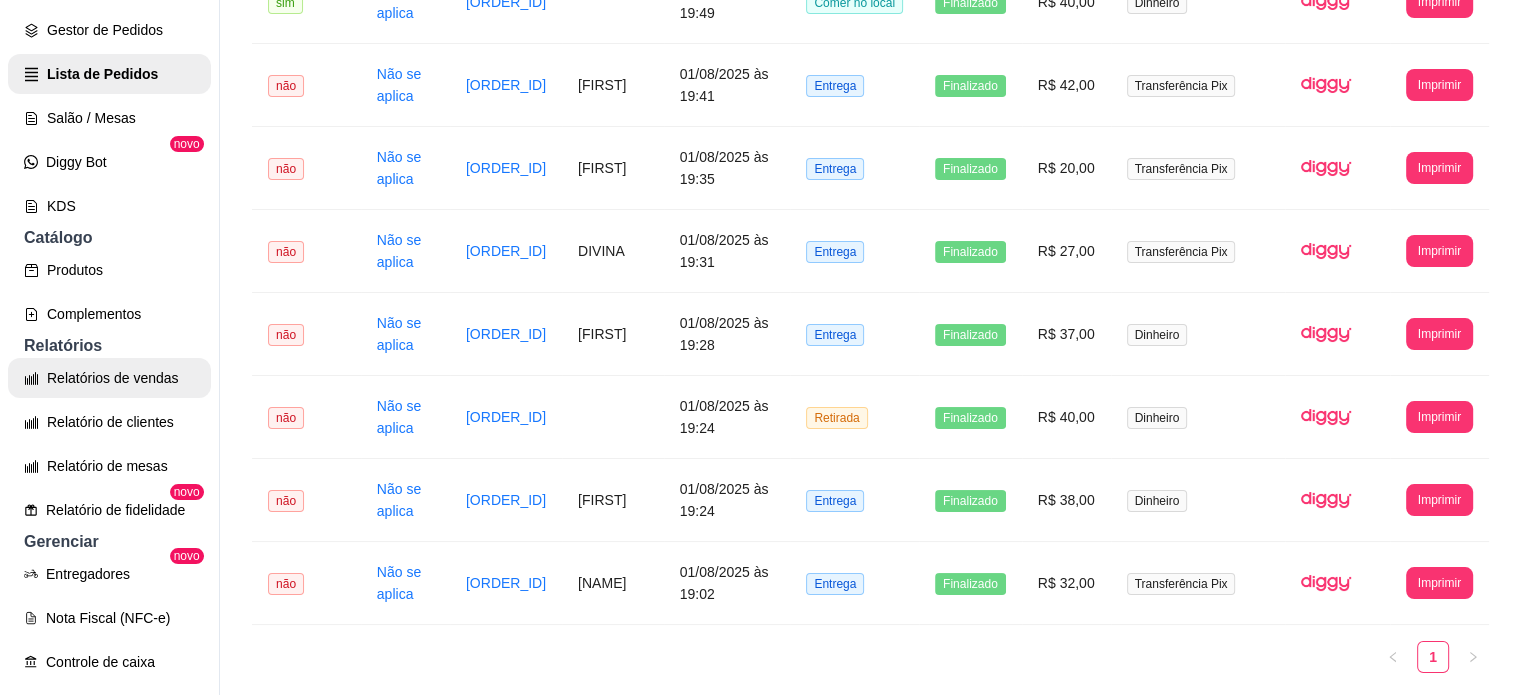 click on "Relatórios de vendas" at bounding box center [109, 378] 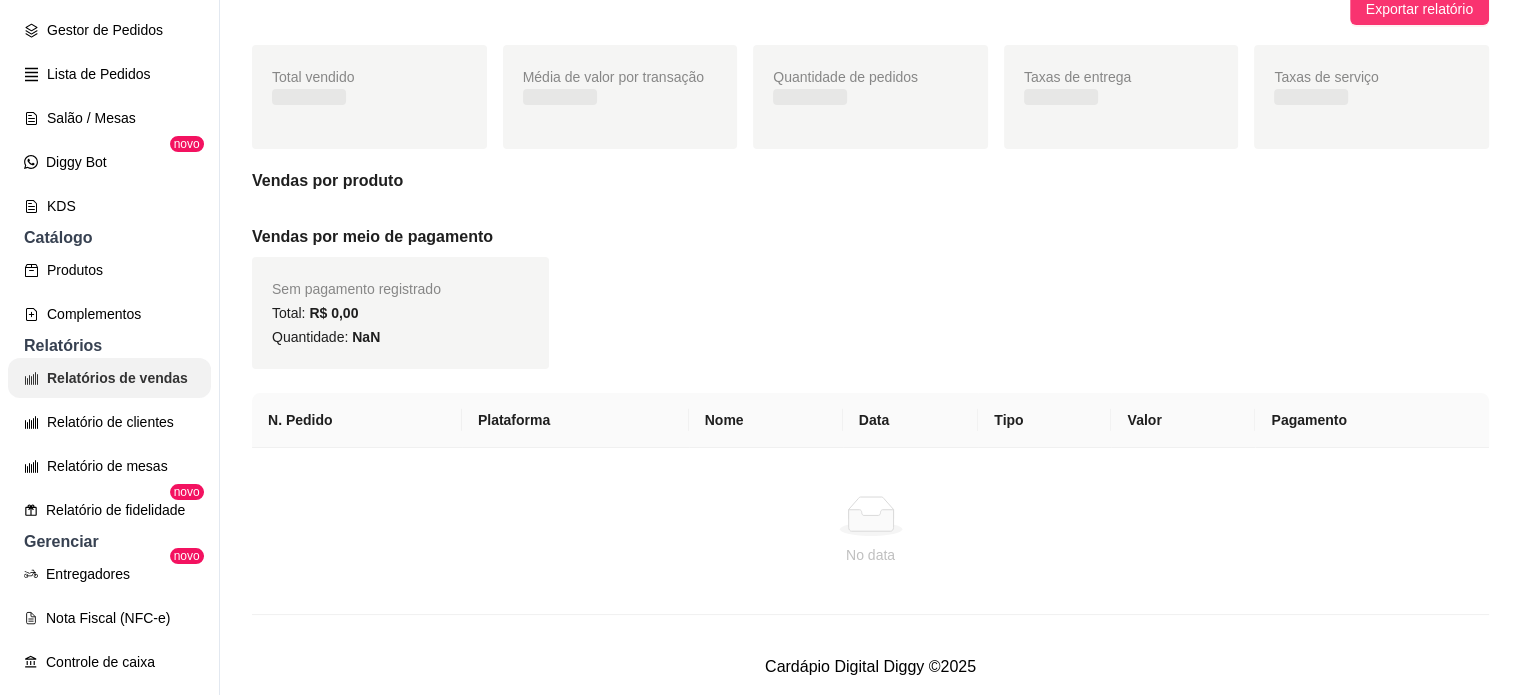 scroll, scrollTop: 0, scrollLeft: 0, axis: both 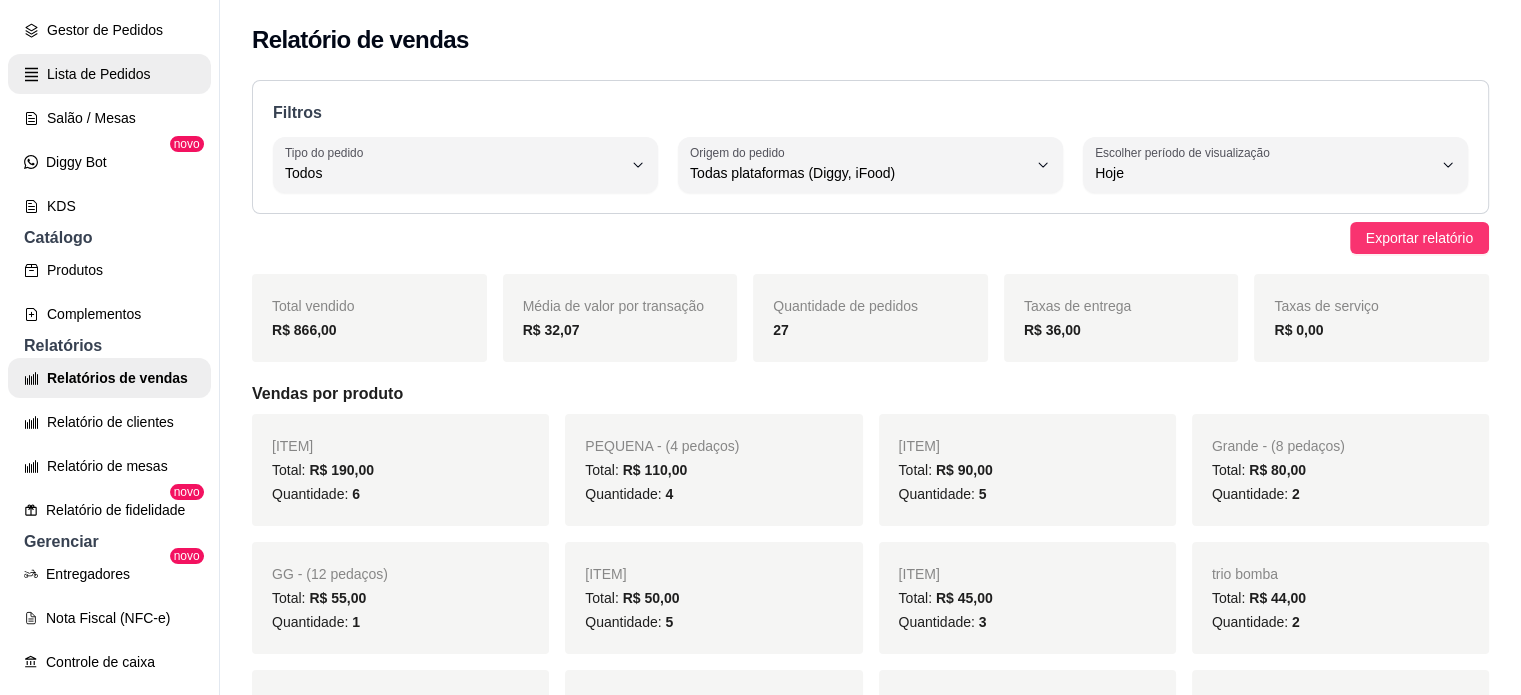 click on "Lista de Pedidos" at bounding box center [109, 74] 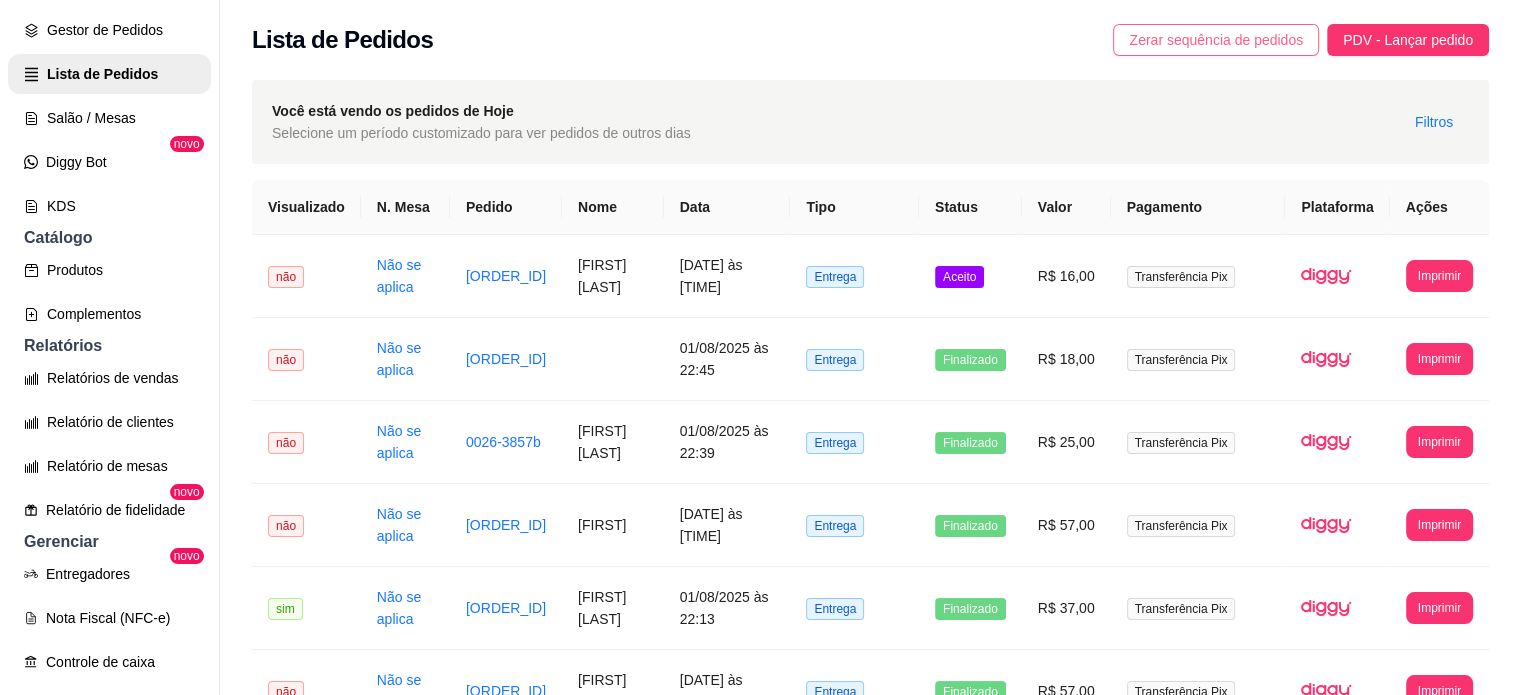 click on "Zerar sequência de pedidos" at bounding box center [1216, 40] 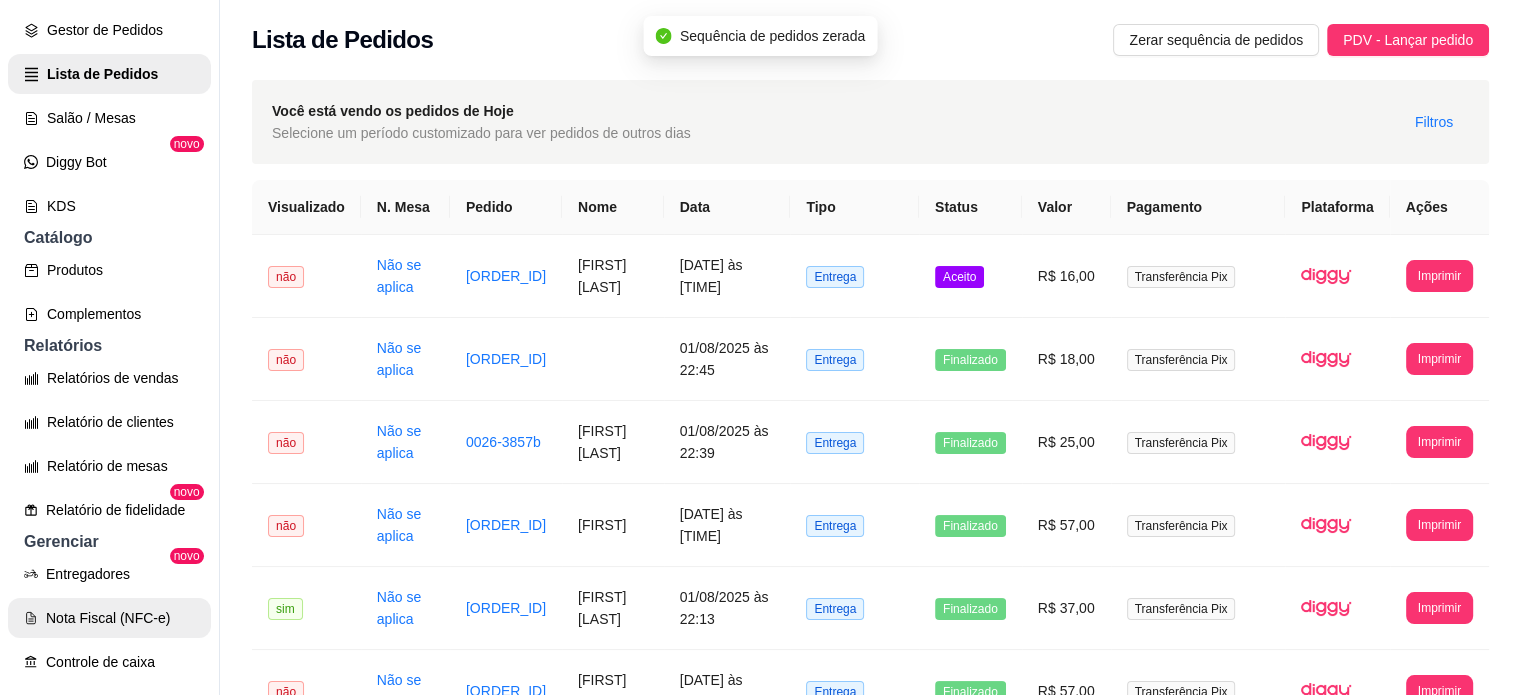 scroll, scrollTop: 400, scrollLeft: 0, axis: vertical 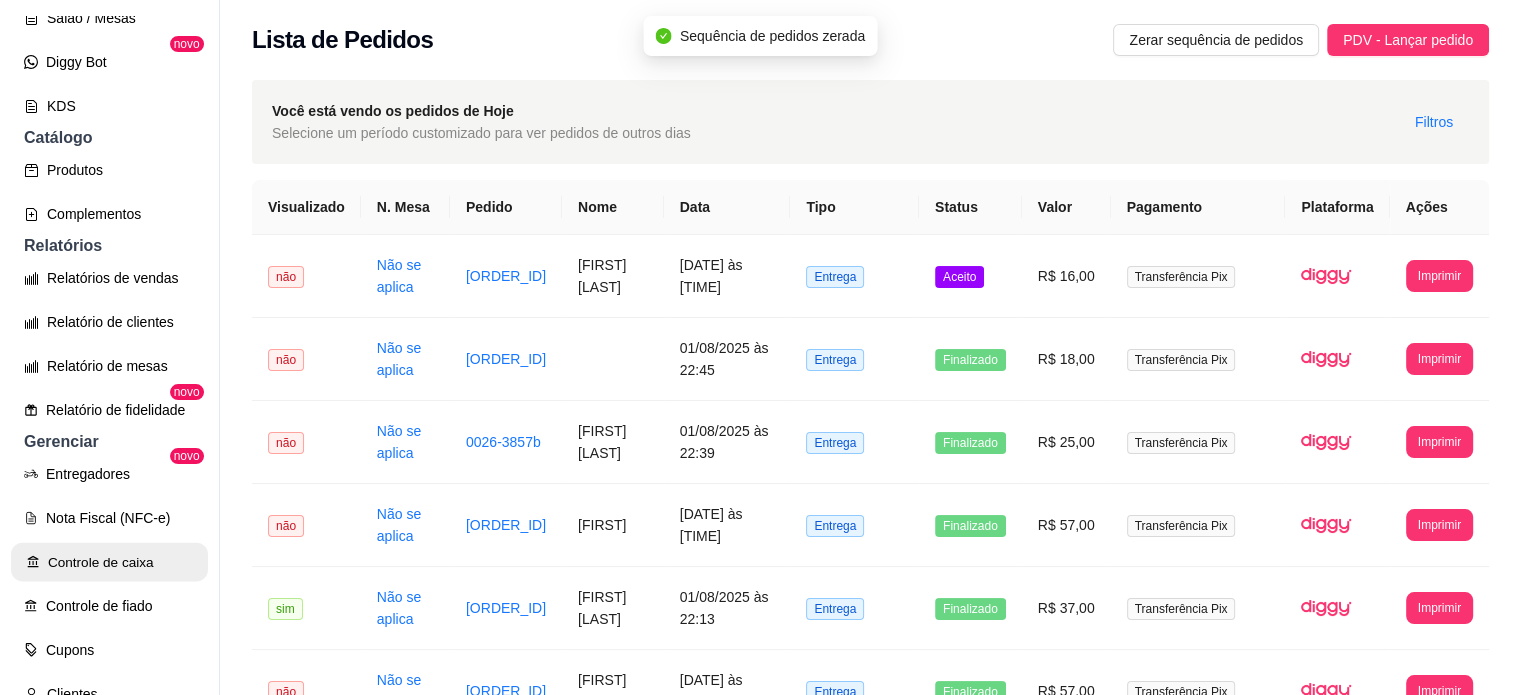 click on "Controle de caixa" at bounding box center [109, 562] 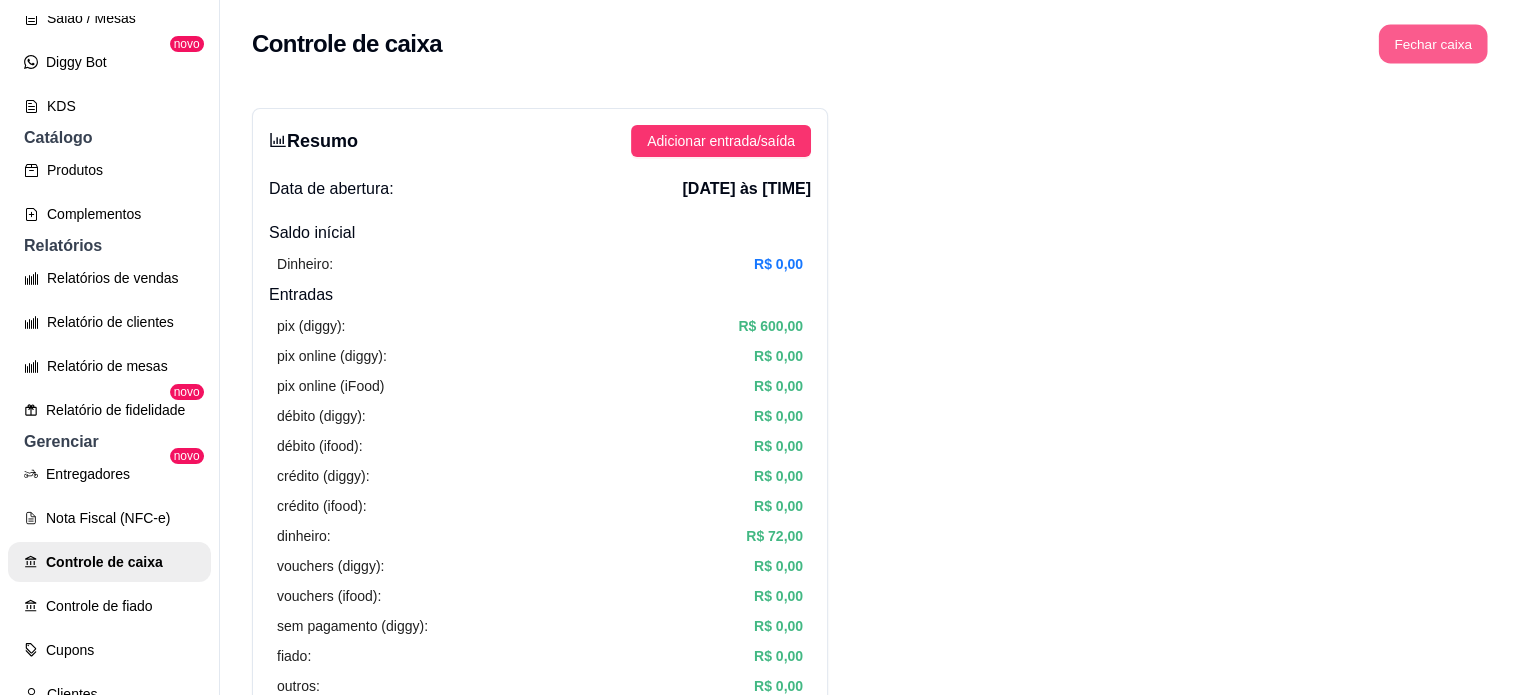 click on "Fechar caixa" at bounding box center [1433, 44] 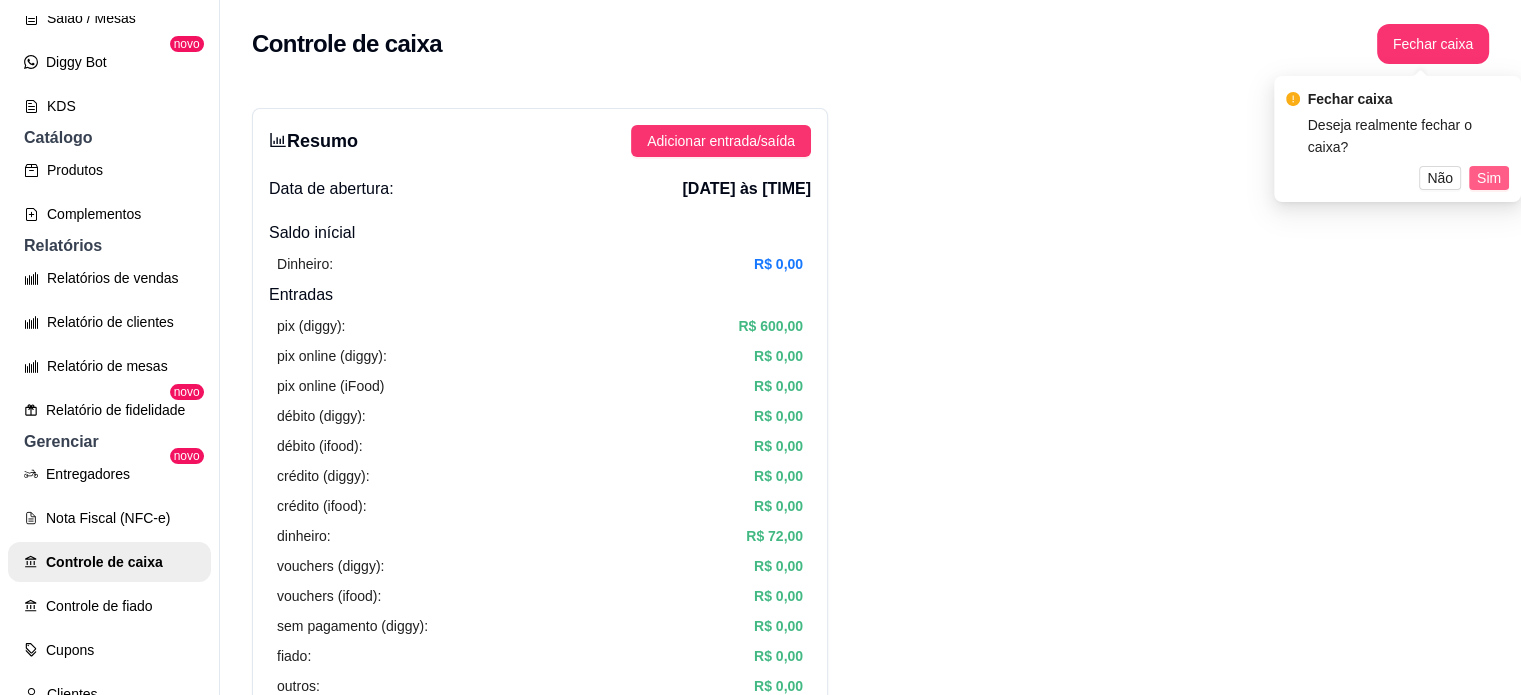 click on "Sim" at bounding box center (1489, 178) 